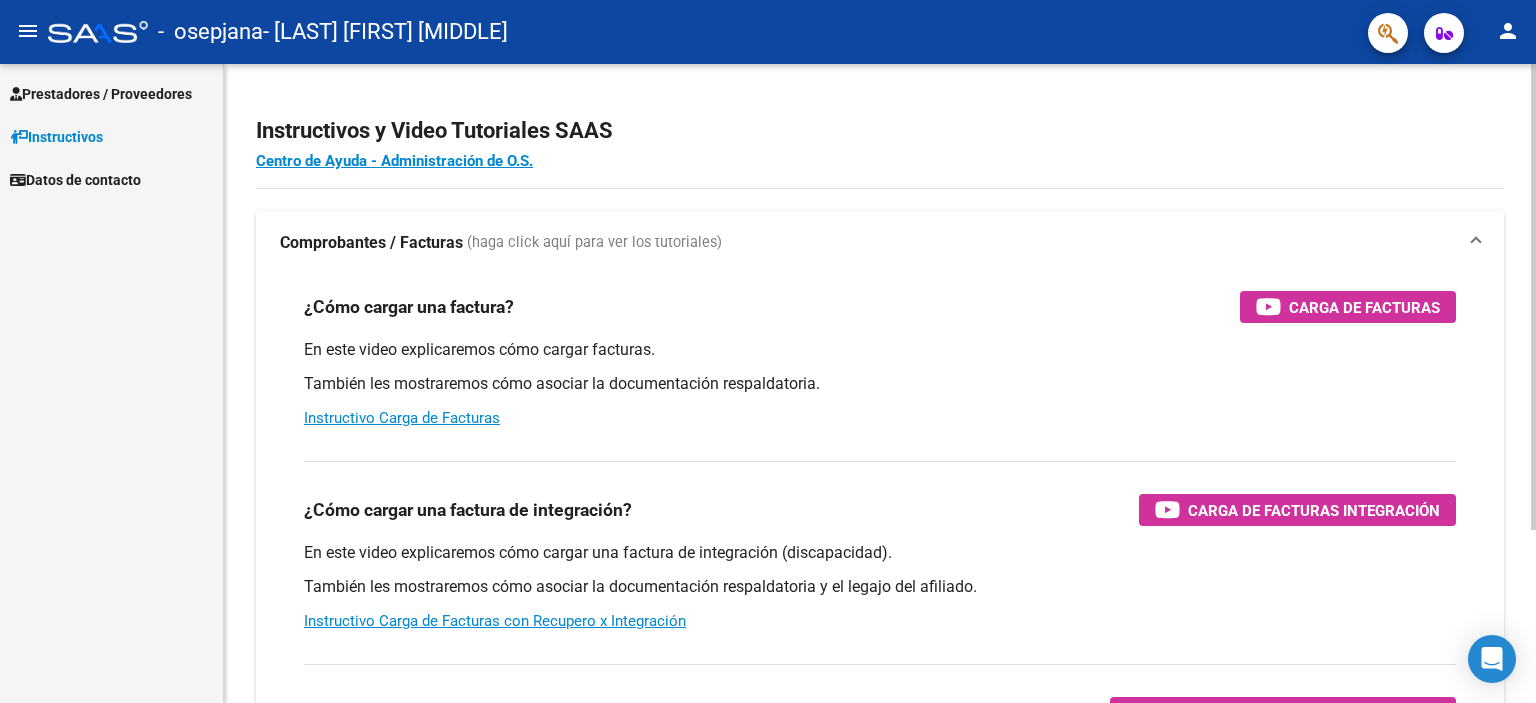scroll, scrollTop: 0, scrollLeft: 0, axis: both 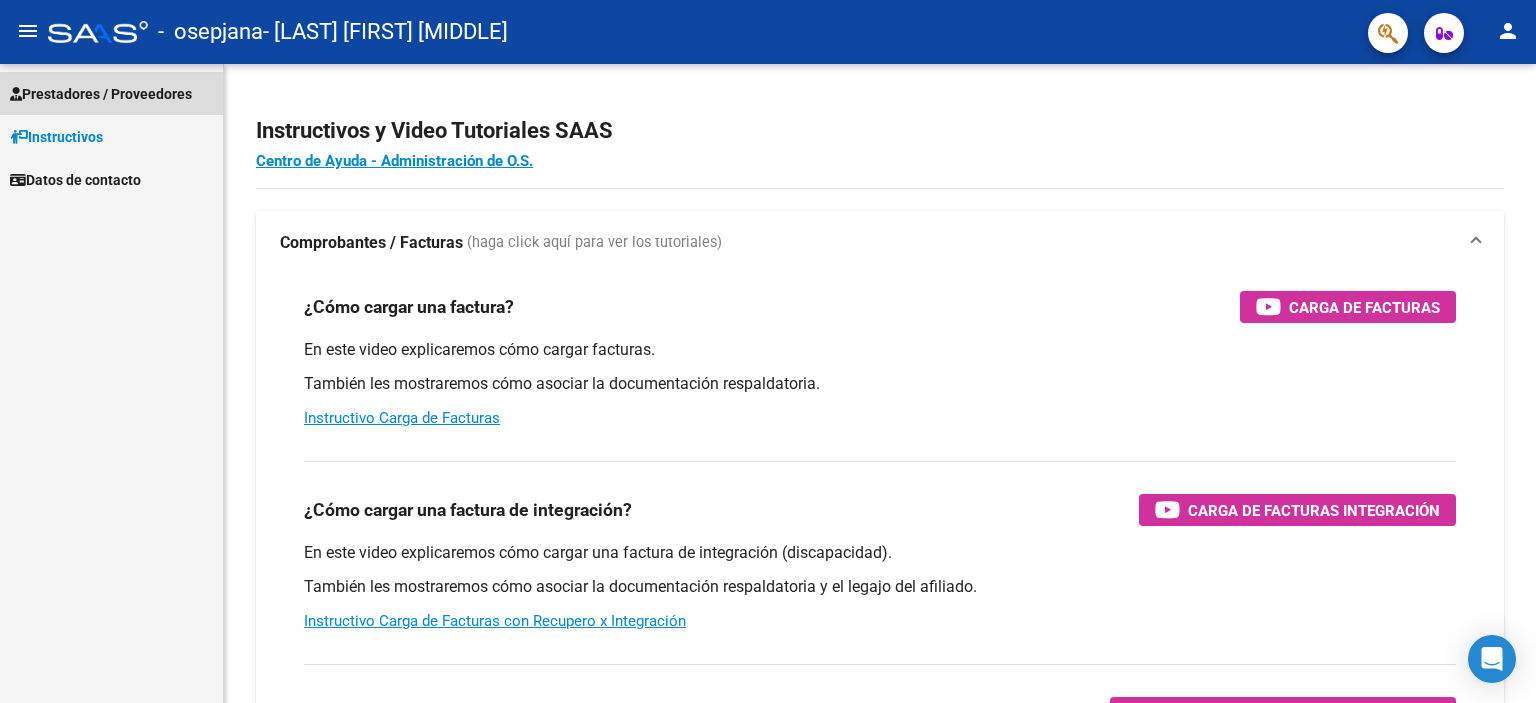 click on "Prestadores / Proveedores" at bounding box center (101, 94) 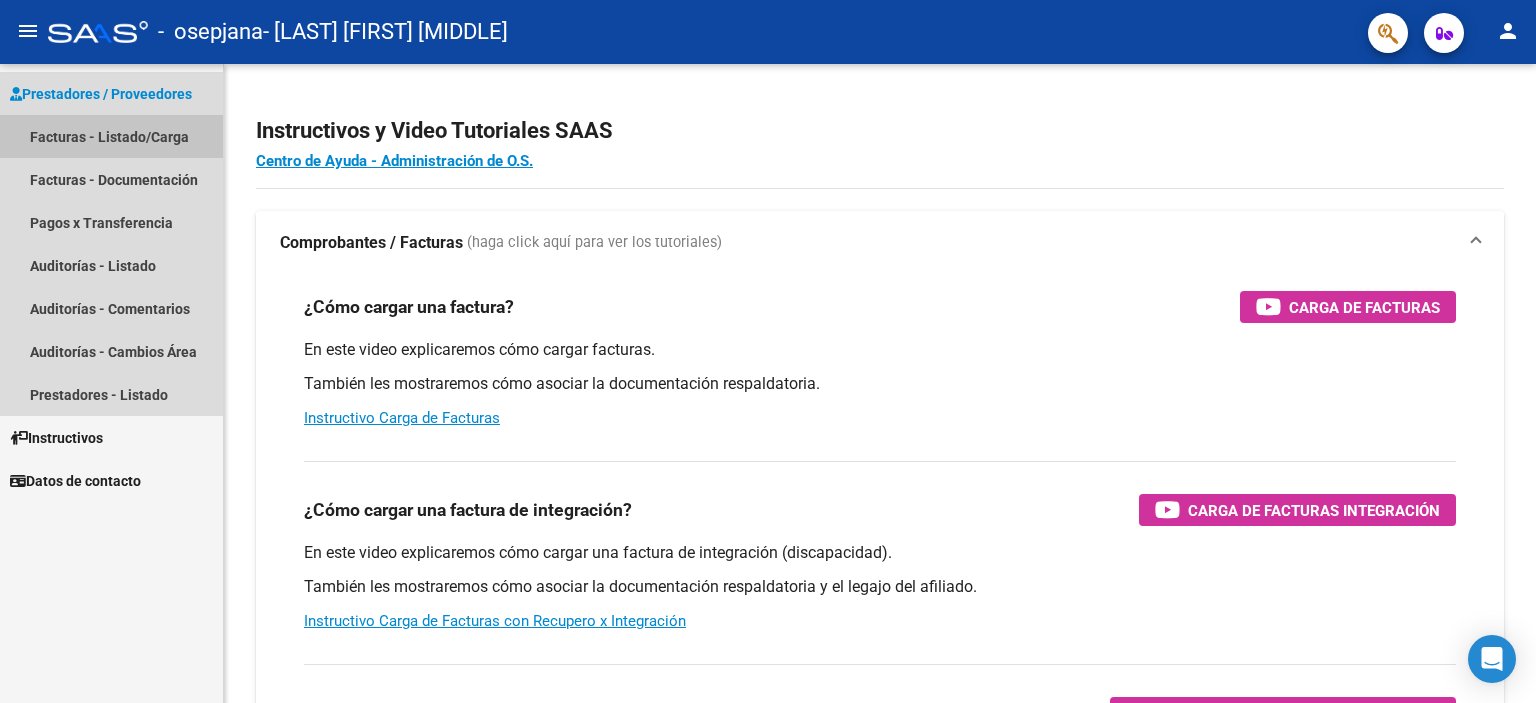 click on "Facturas - Listado/Carga" at bounding box center [111, 136] 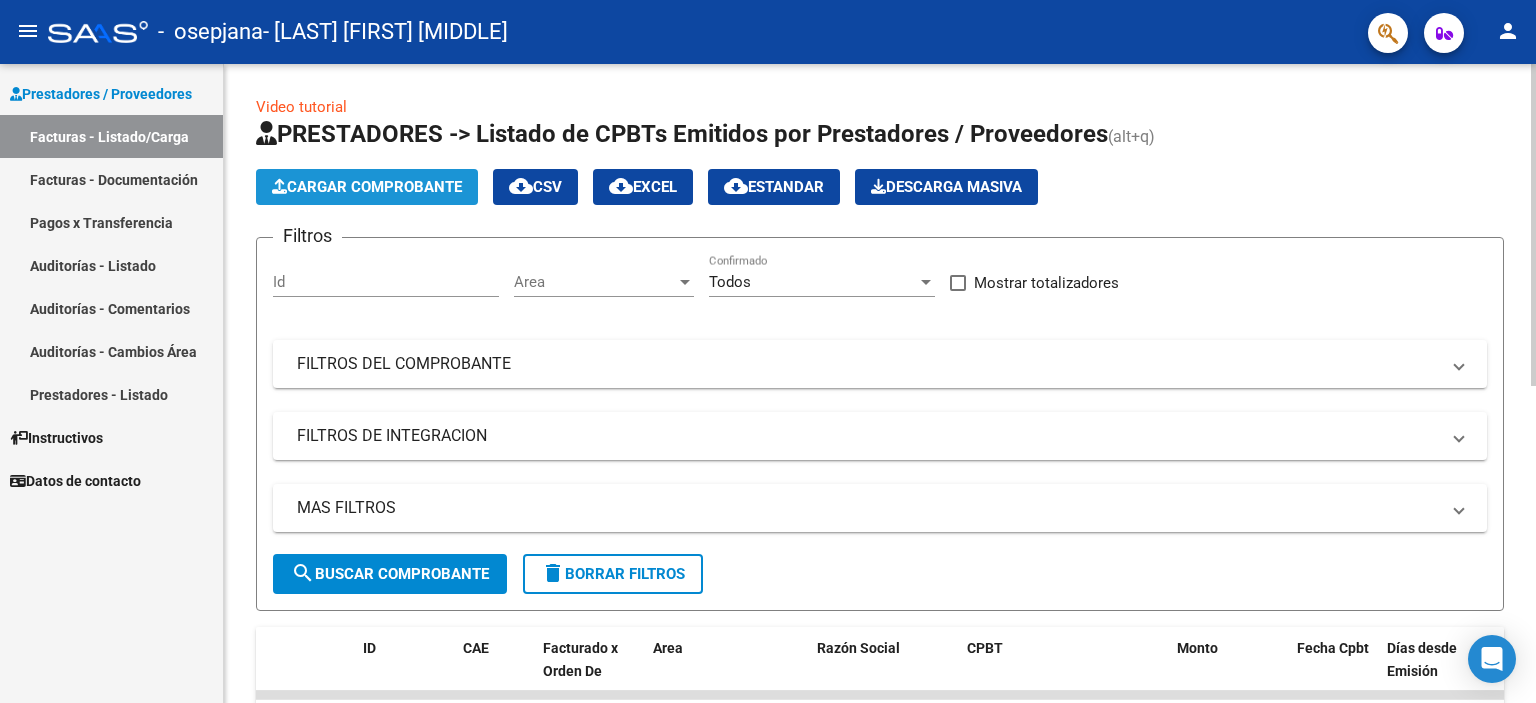 click on "Cargar Comprobante" 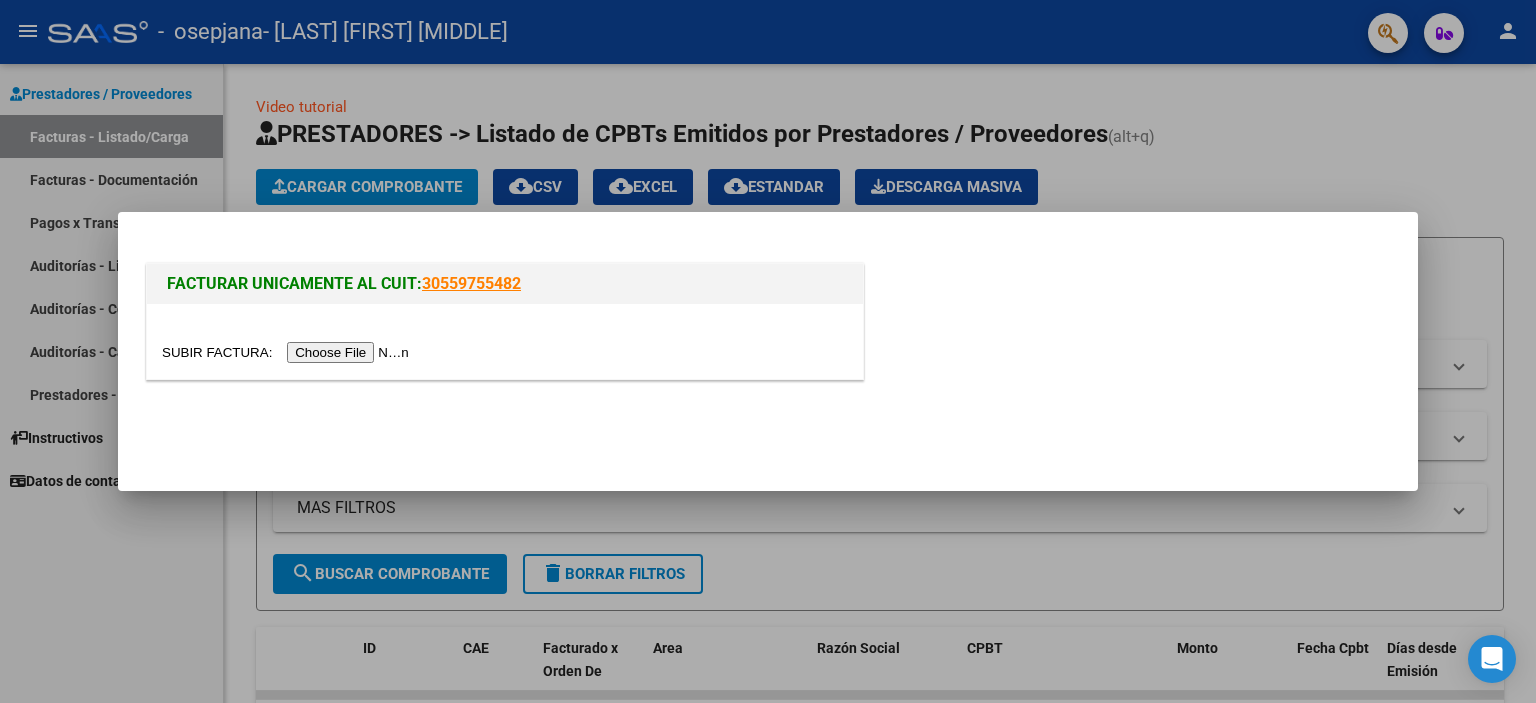 click at bounding box center [288, 352] 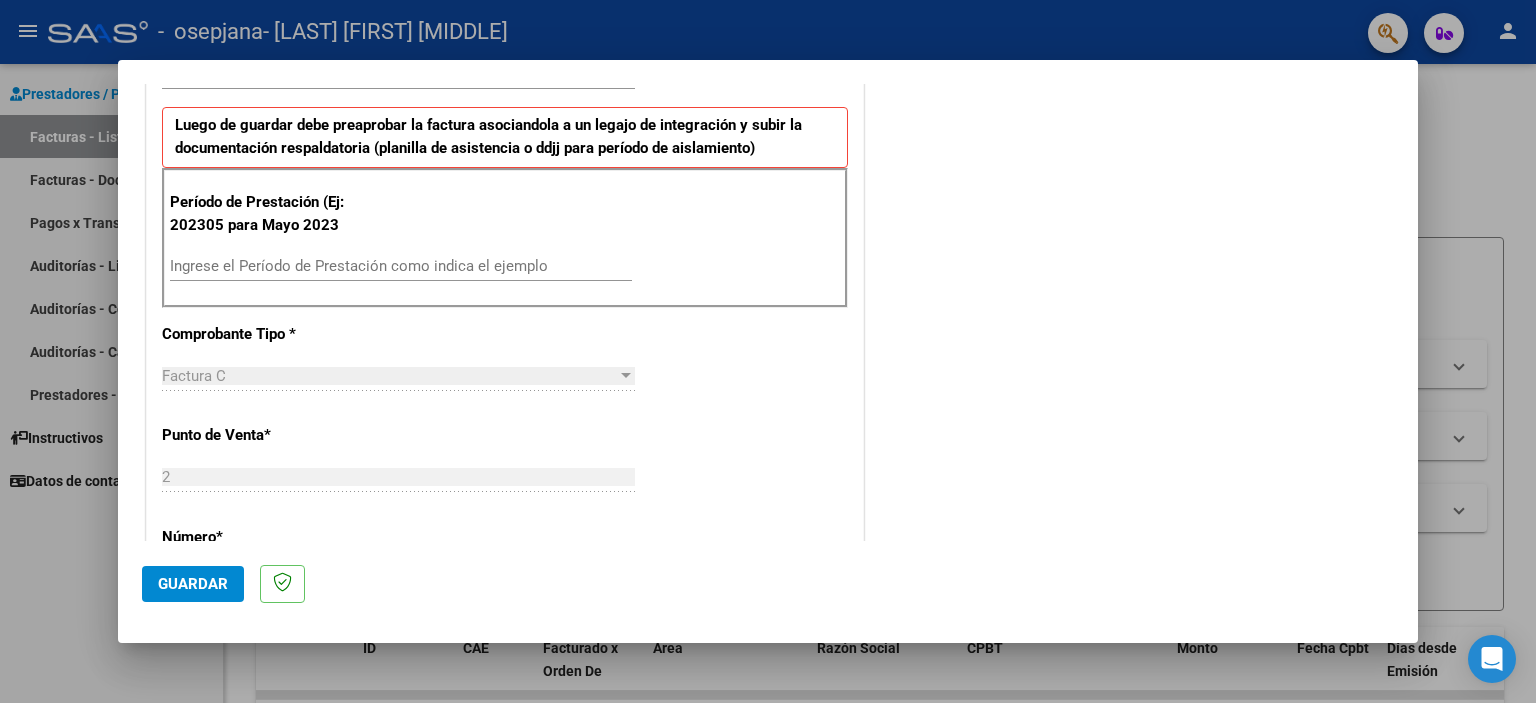 scroll, scrollTop: 500, scrollLeft: 0, axis: vertical 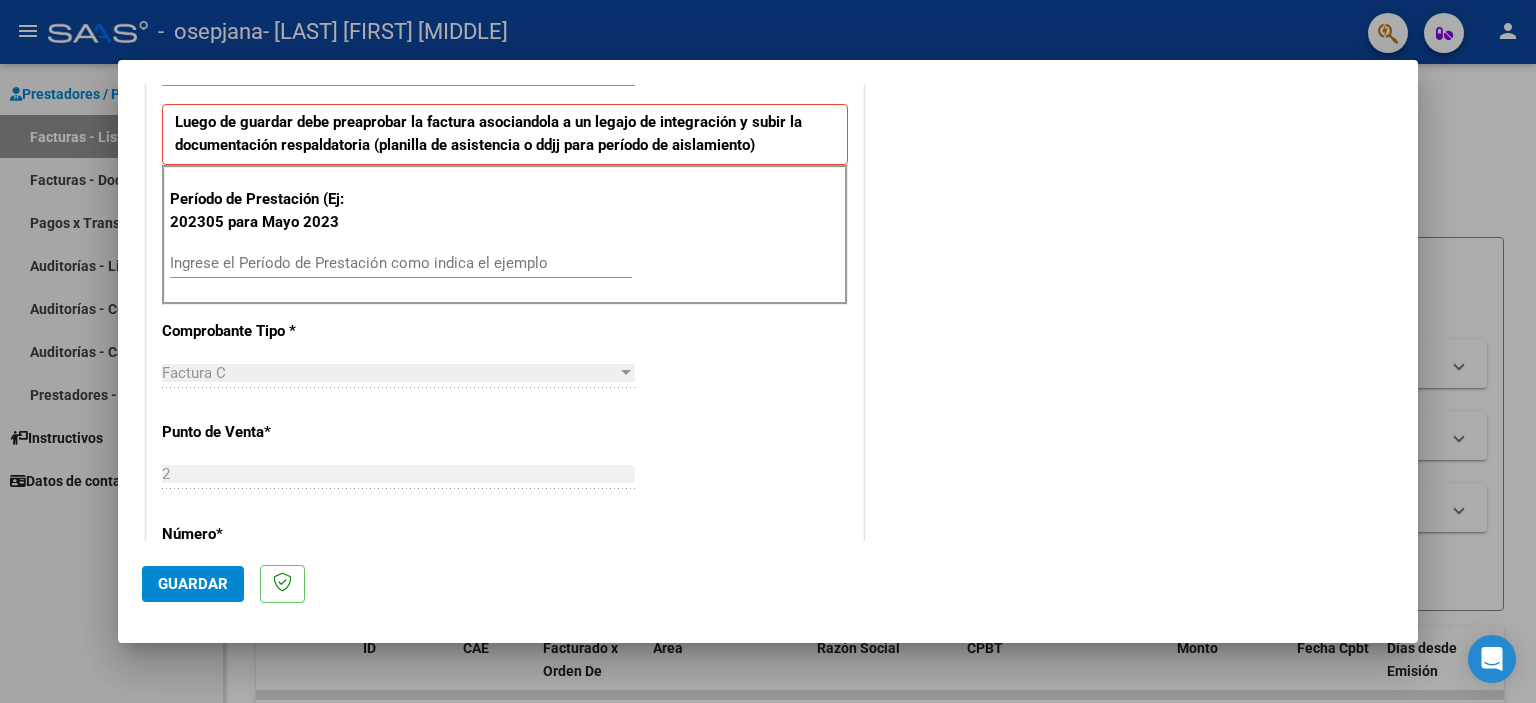 click on "Ingrese el Período de Prestación como indica el ejemplo" at bounding box center [401, 263] 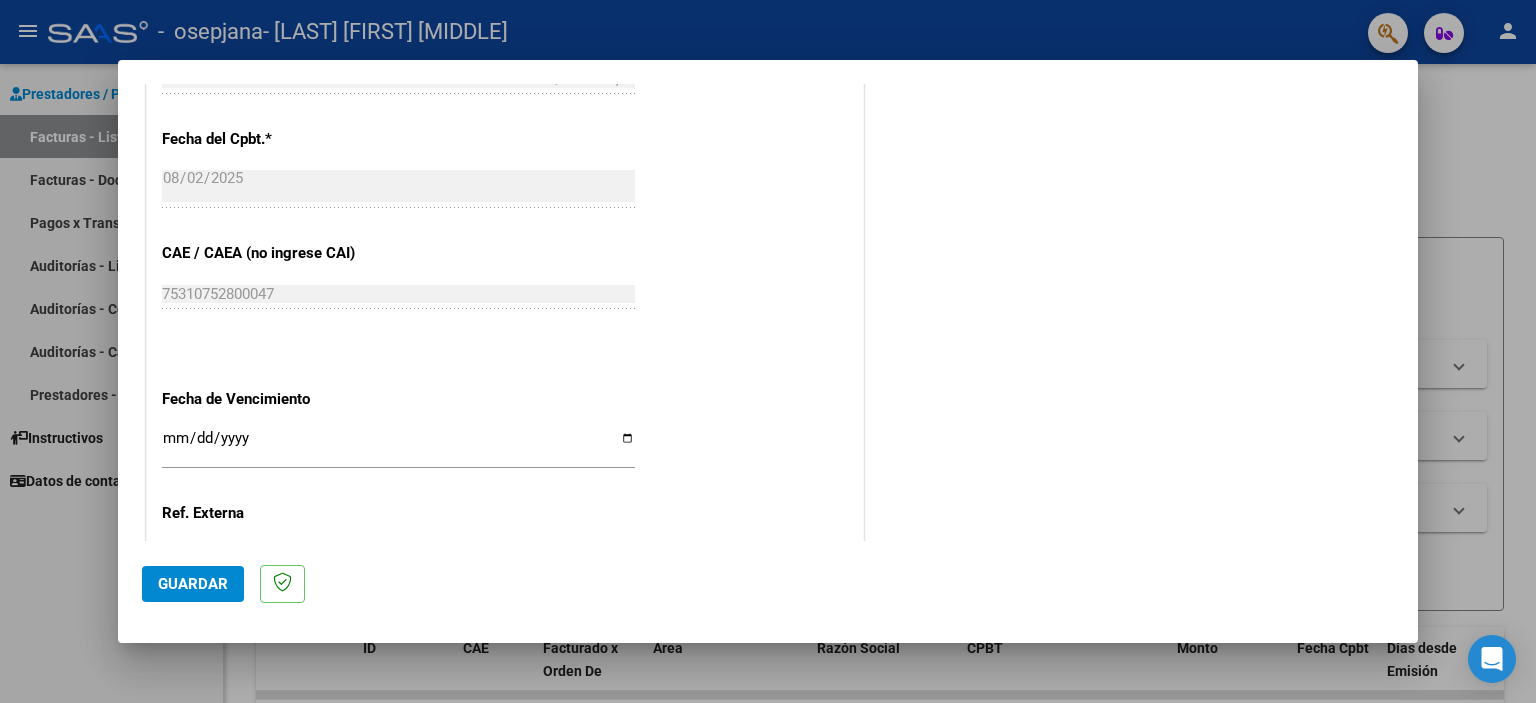 scroll, scrollTop: 1200, scrollLeft: 0, axis: vertical 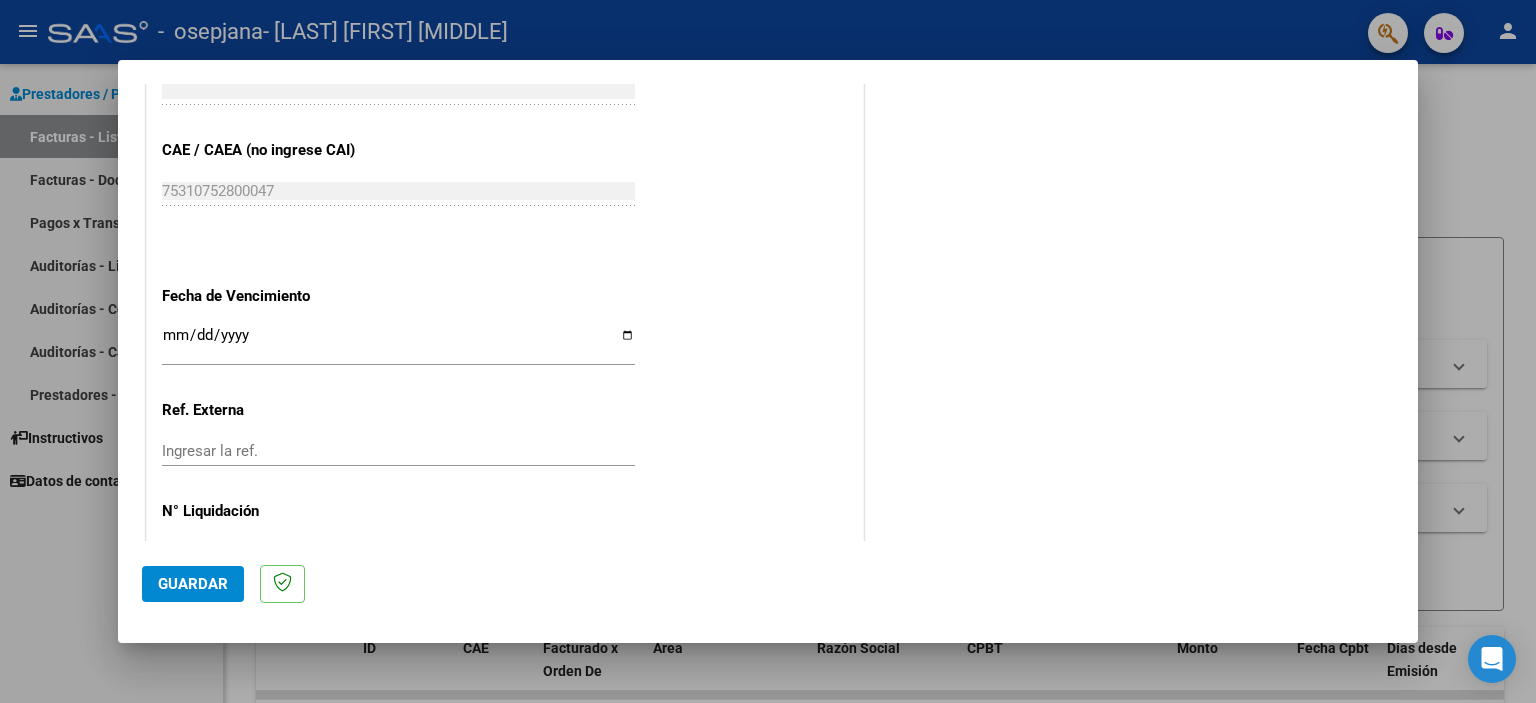 type on "202507" 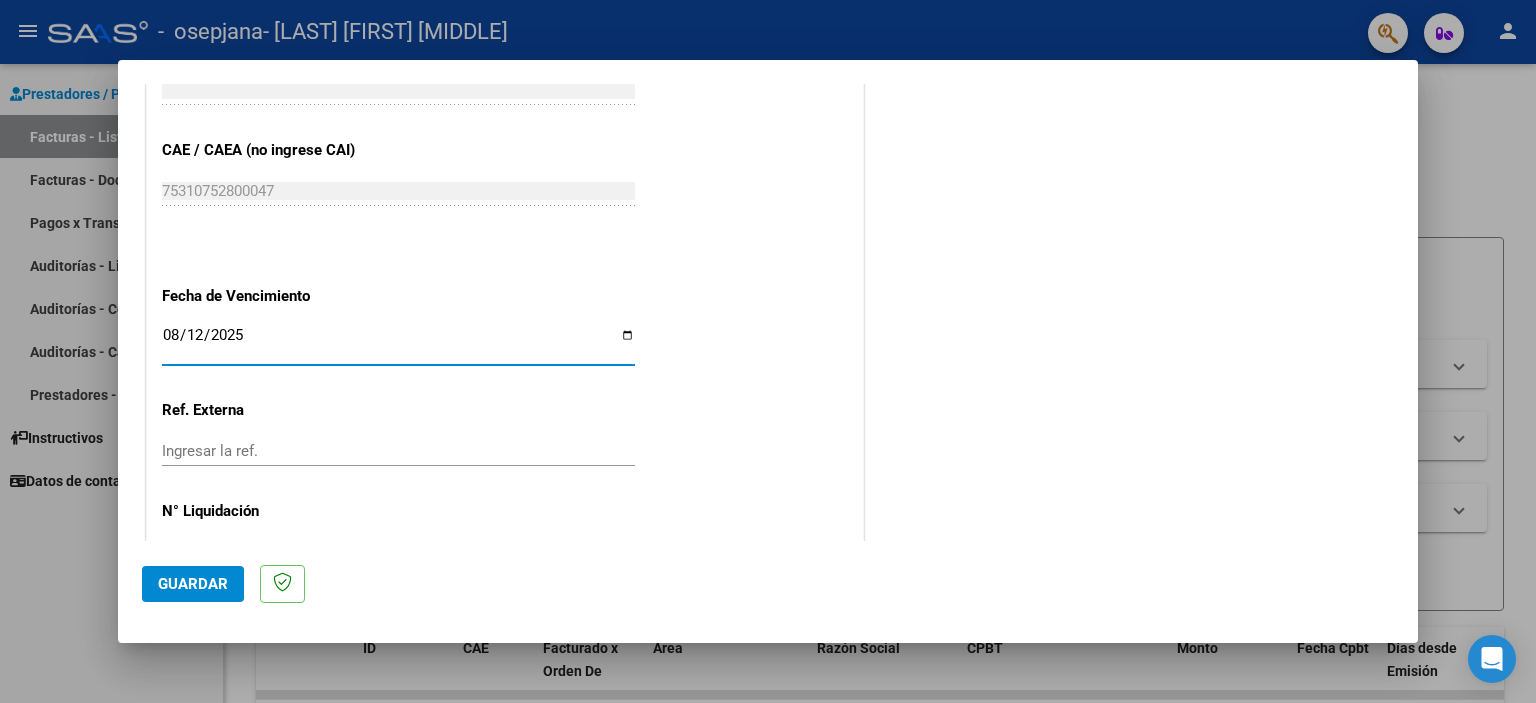 type on "2025-08-12" 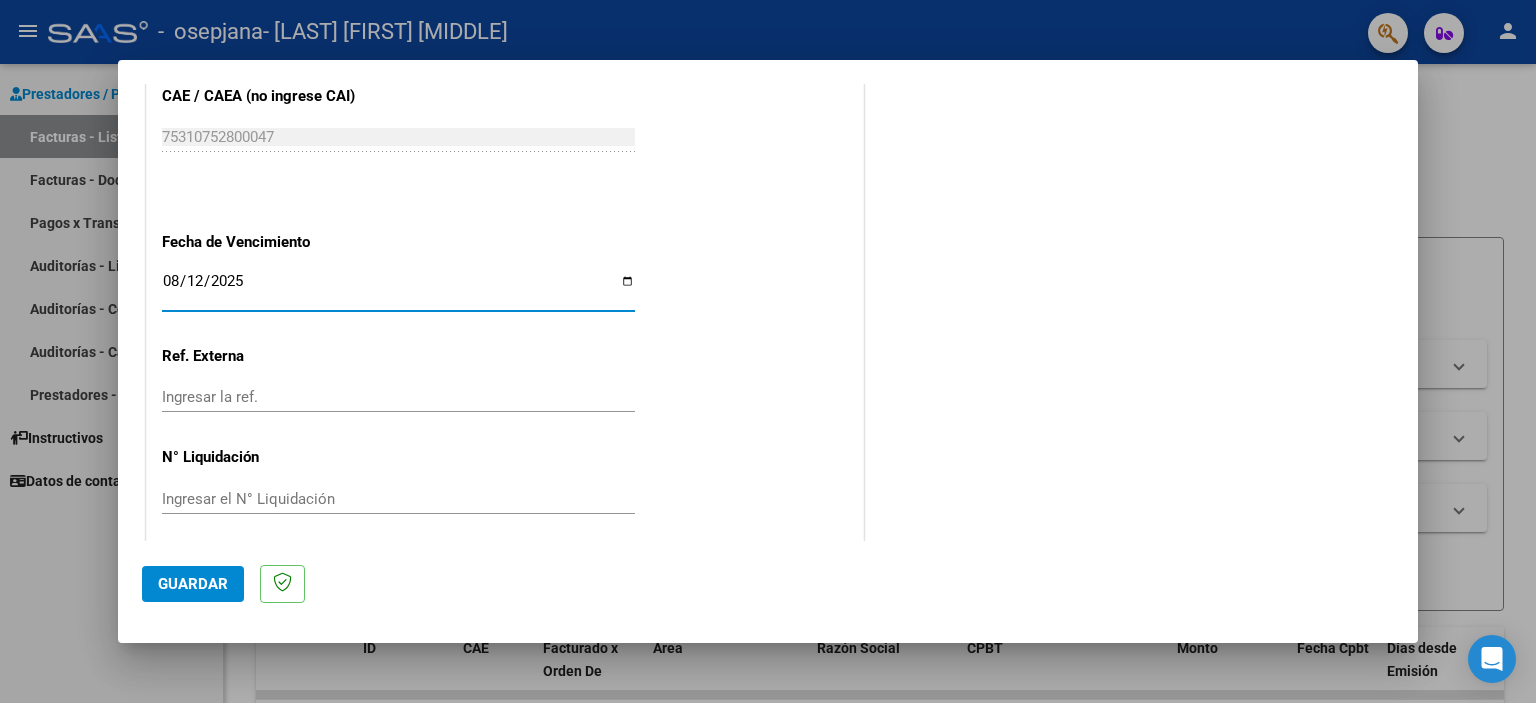scroll, scrollTop: 1263, scrollLeft: 0, axis: vertical 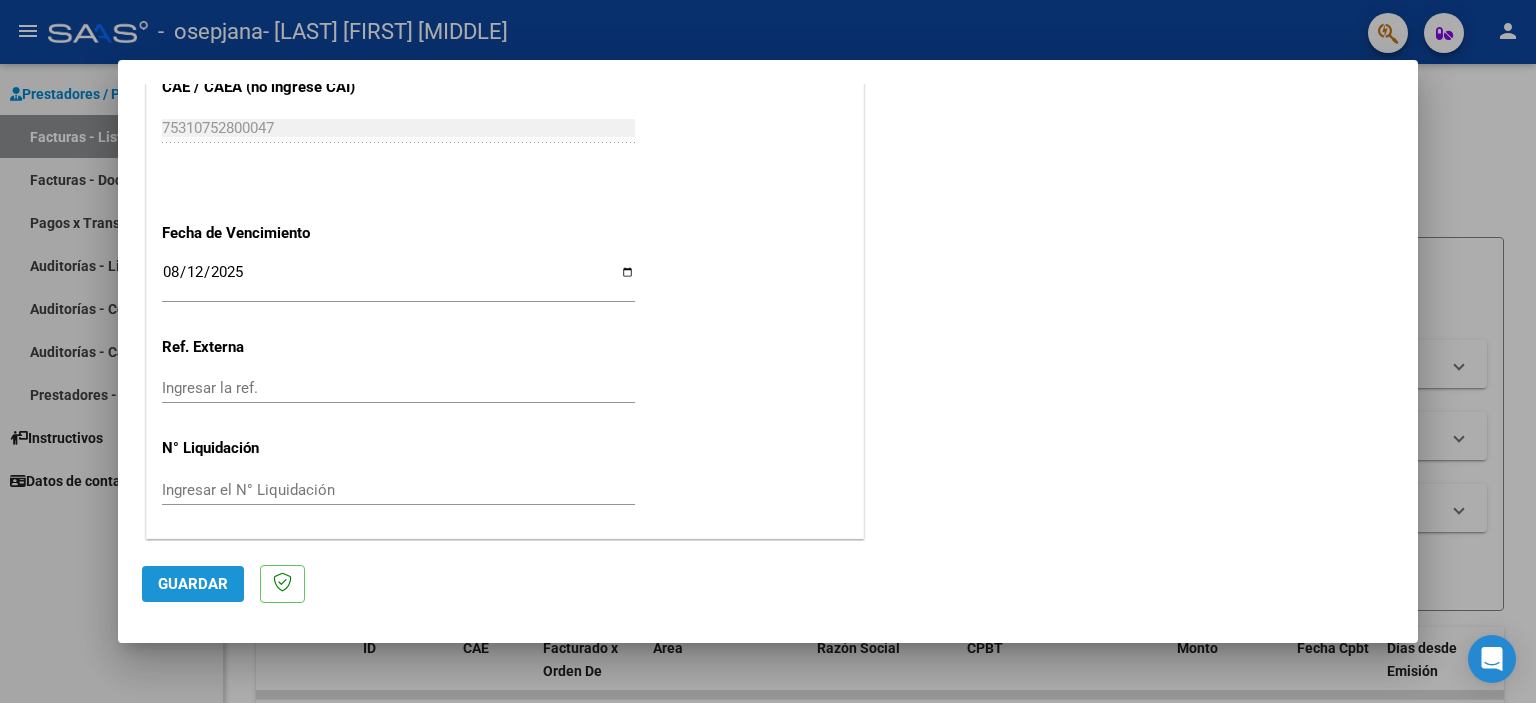 click on "Guardar" 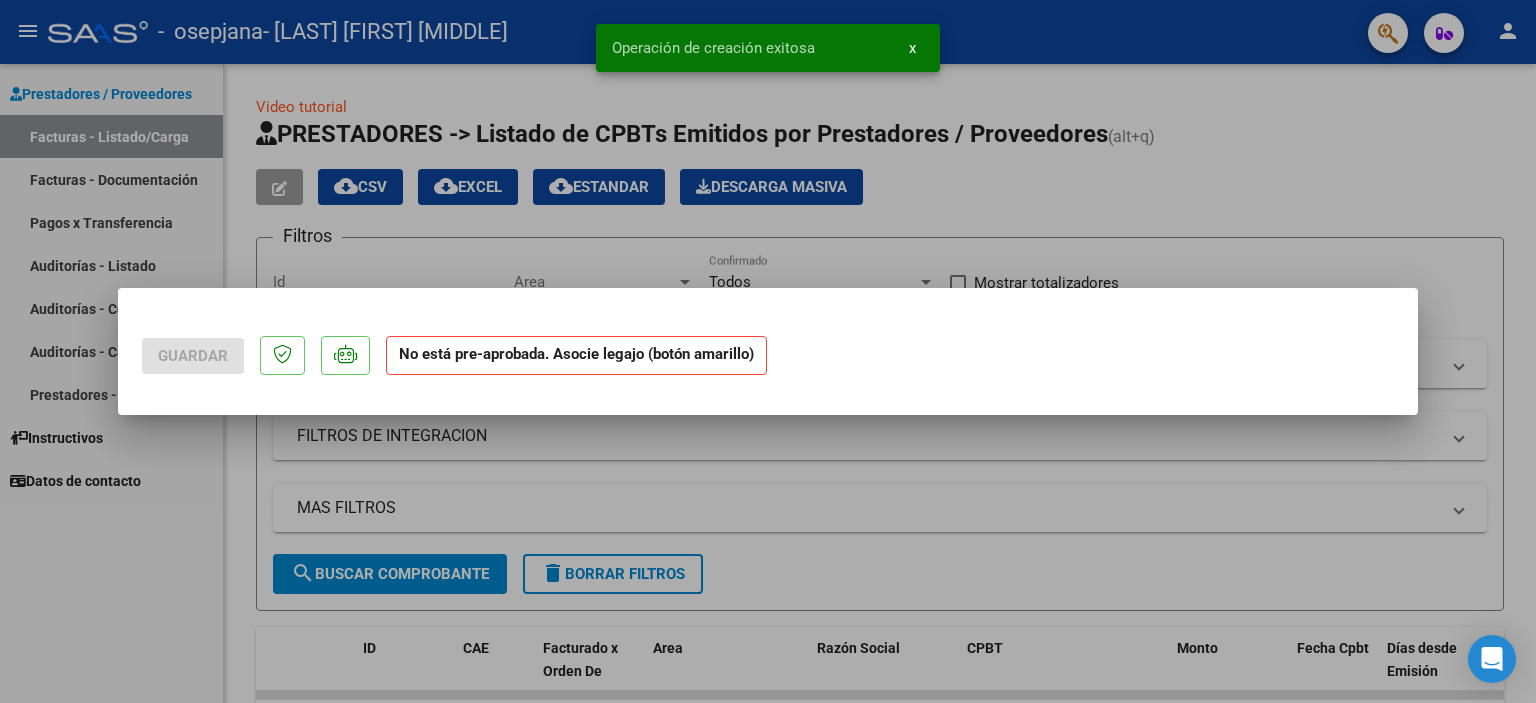 scroll, scrollTop: 0, scrollLeft: 0, axis: both 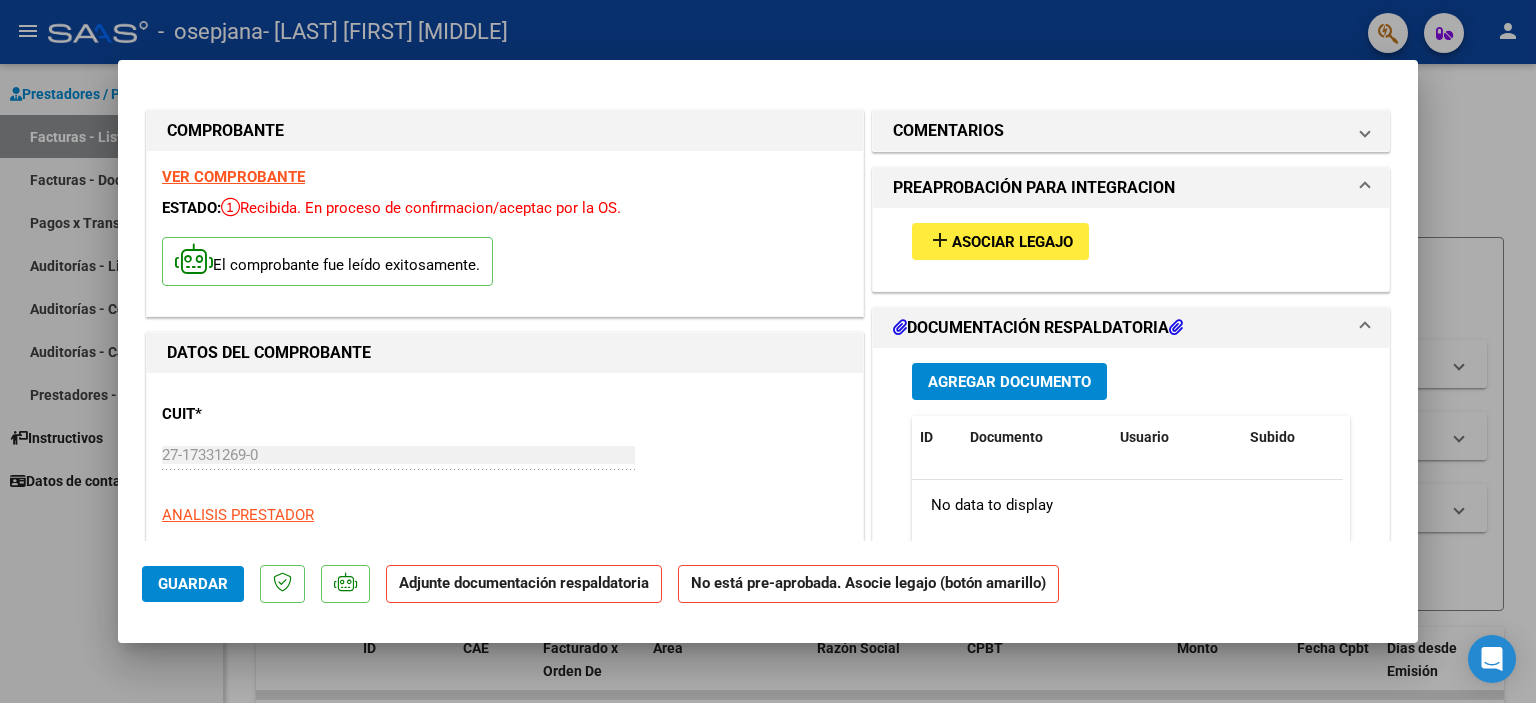 click on "Asociar Legajo" at bounding box center [1012, 242] 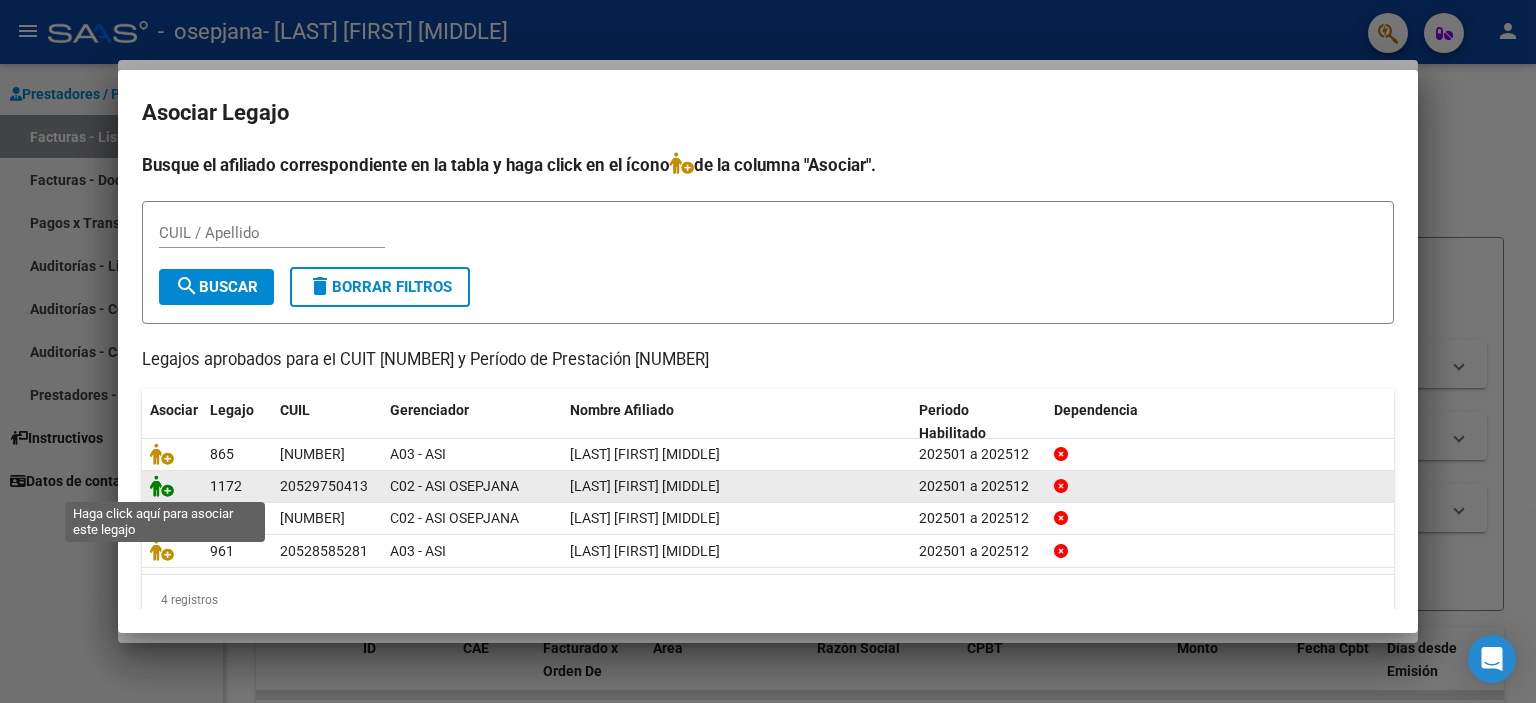 click 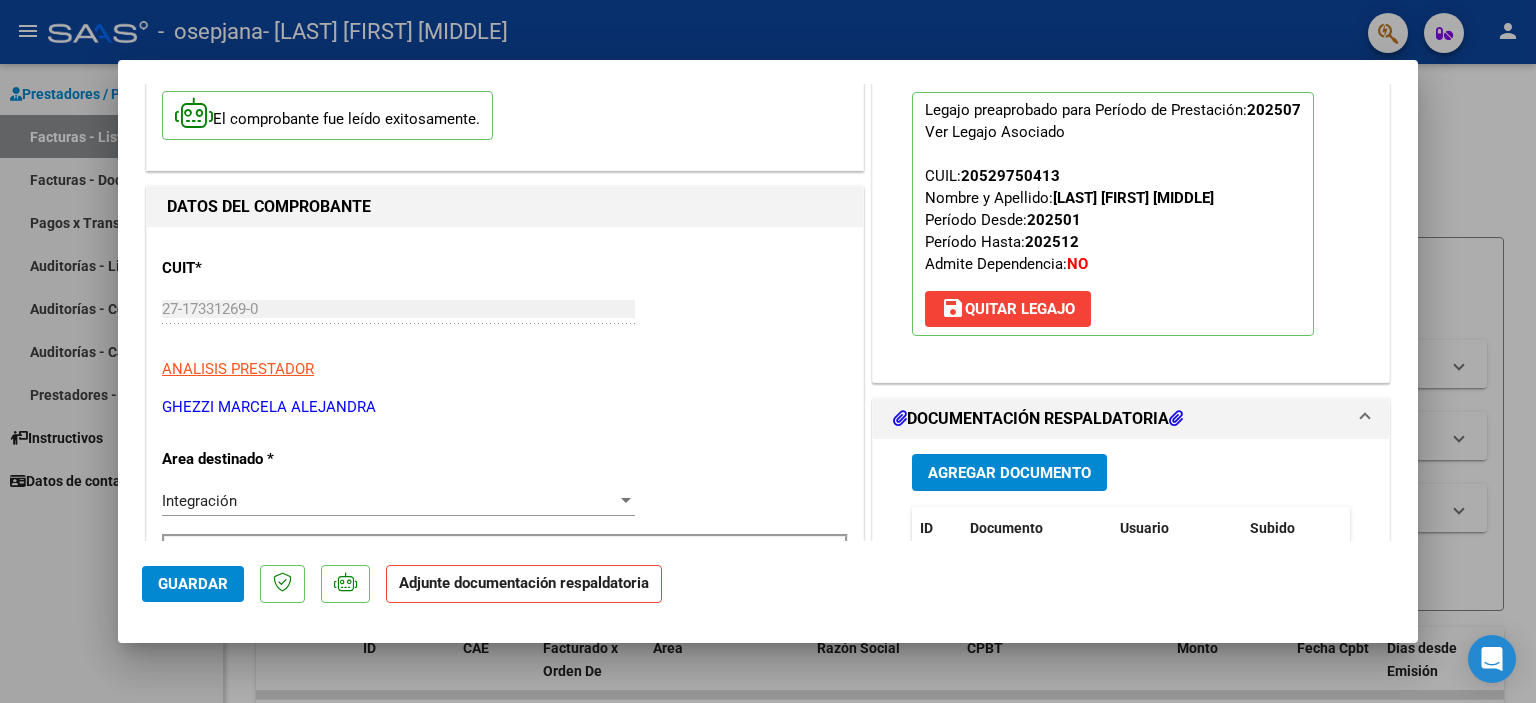 scroll, scrollTop: 300, scrollLeft: 0, axis: vertical 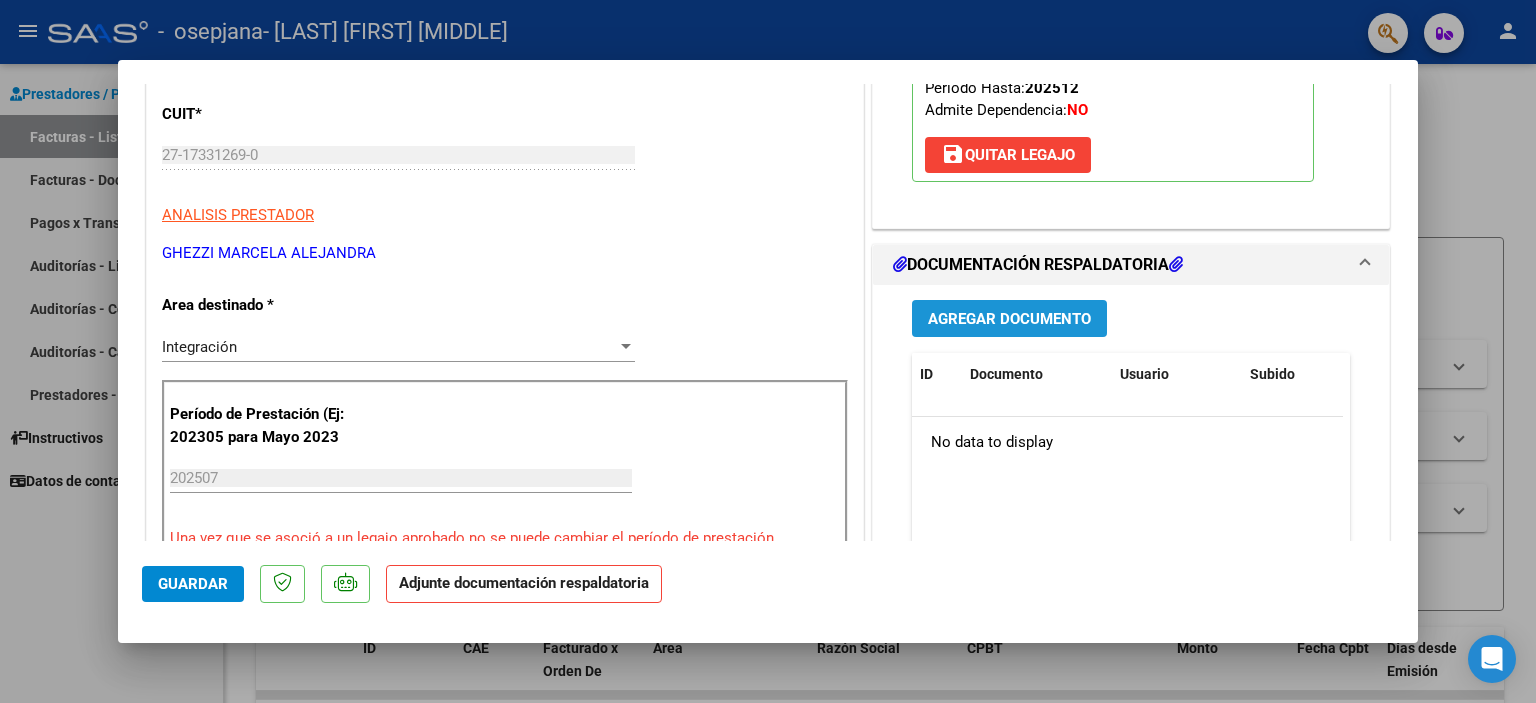 click on "Agregar Documento" at bounding box center (1009, 319) 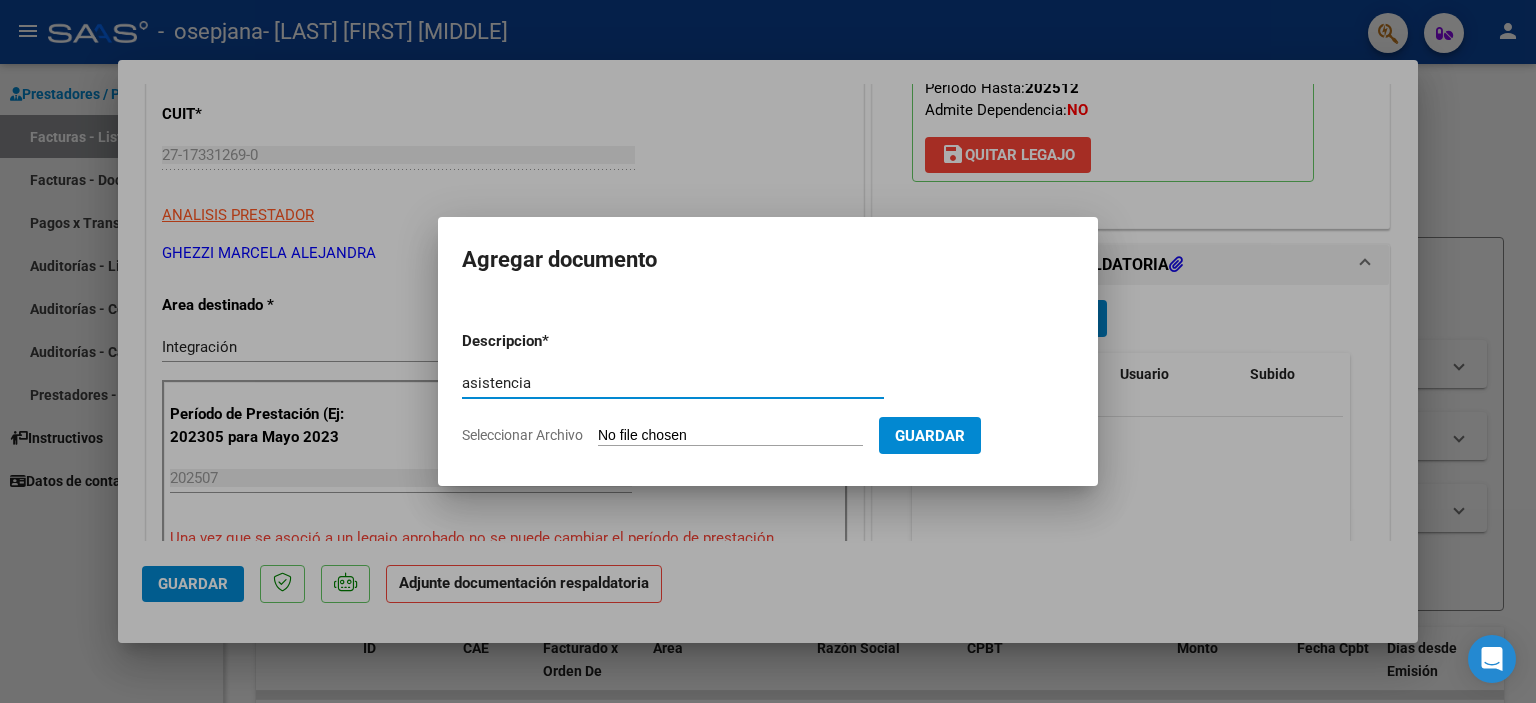 type on "asistencia" 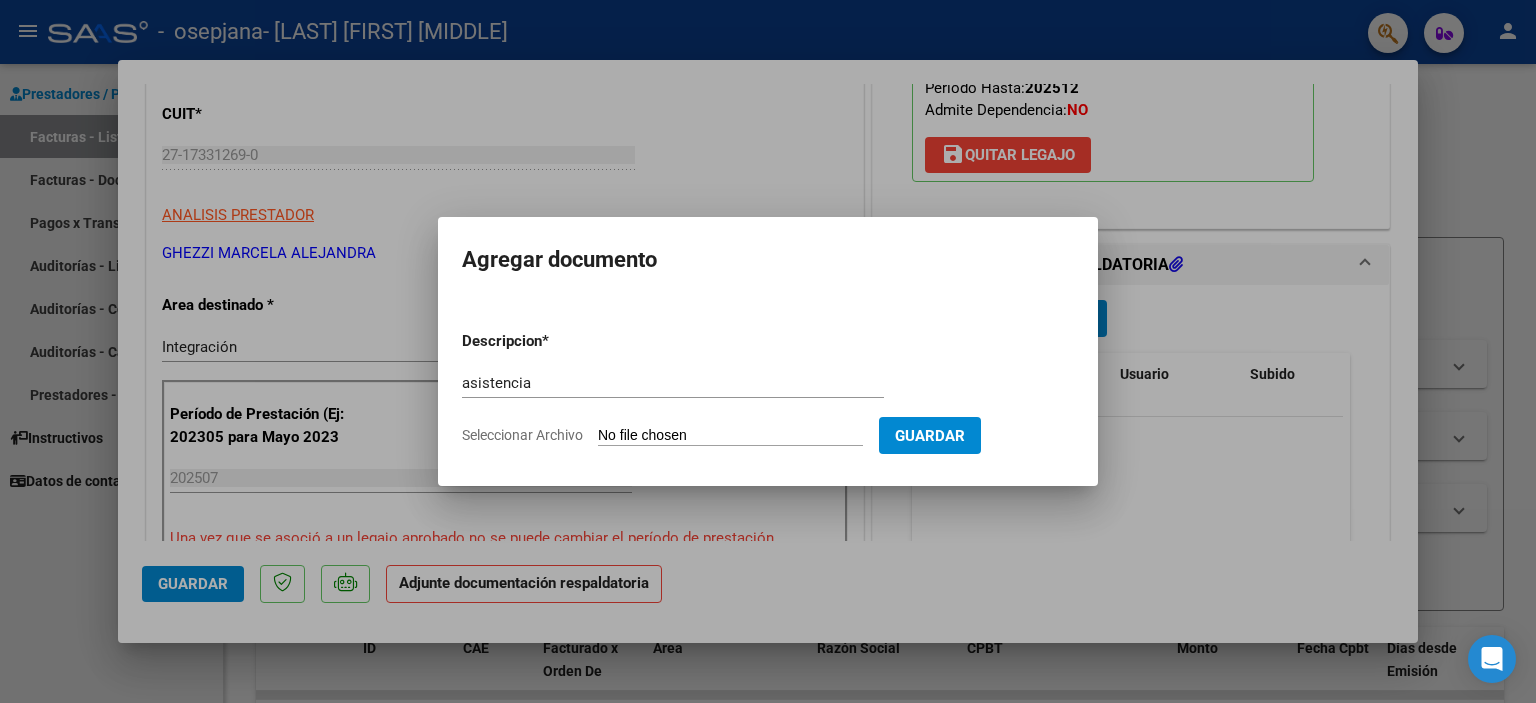 type on "C:\fakepath\ASISTENCIA.pdf" 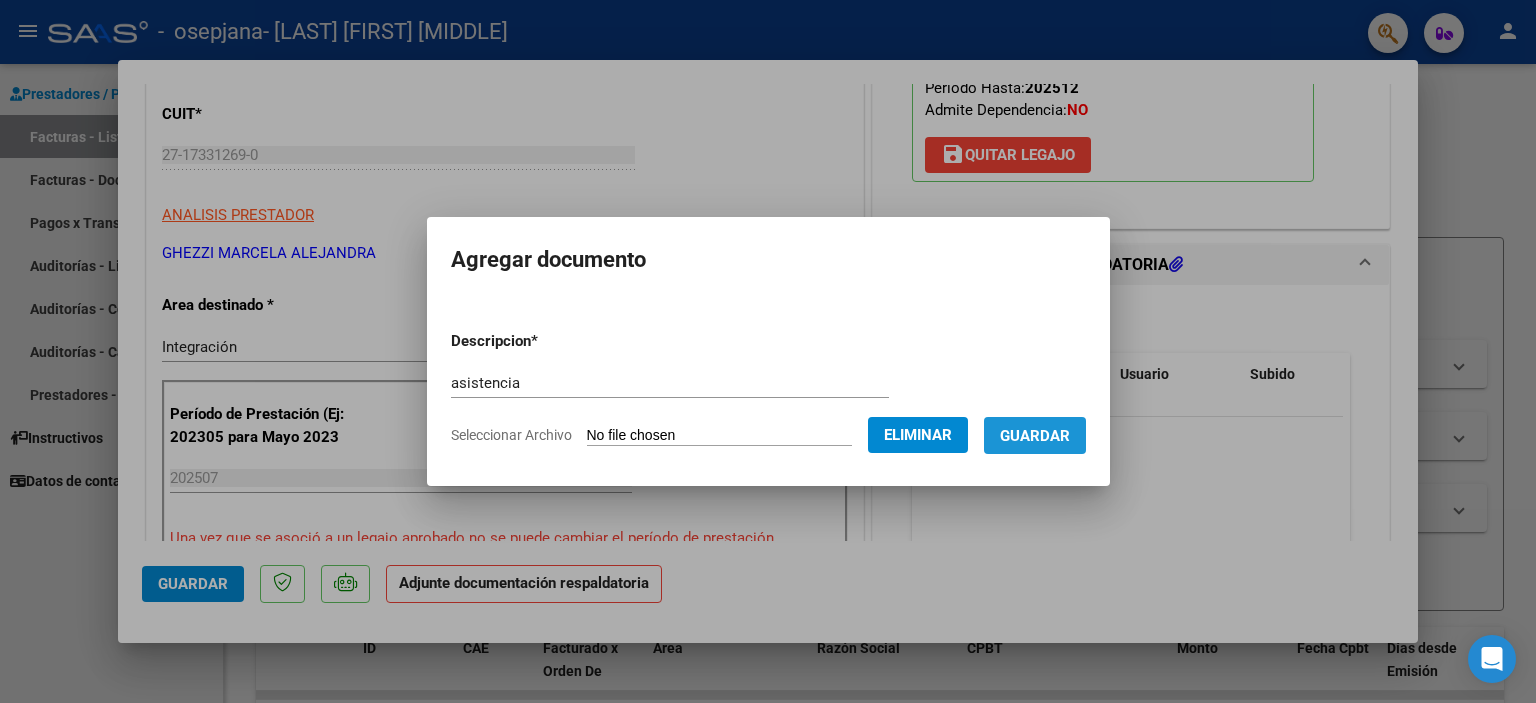 click on "Guardar" at bounding box center (1035, 436) 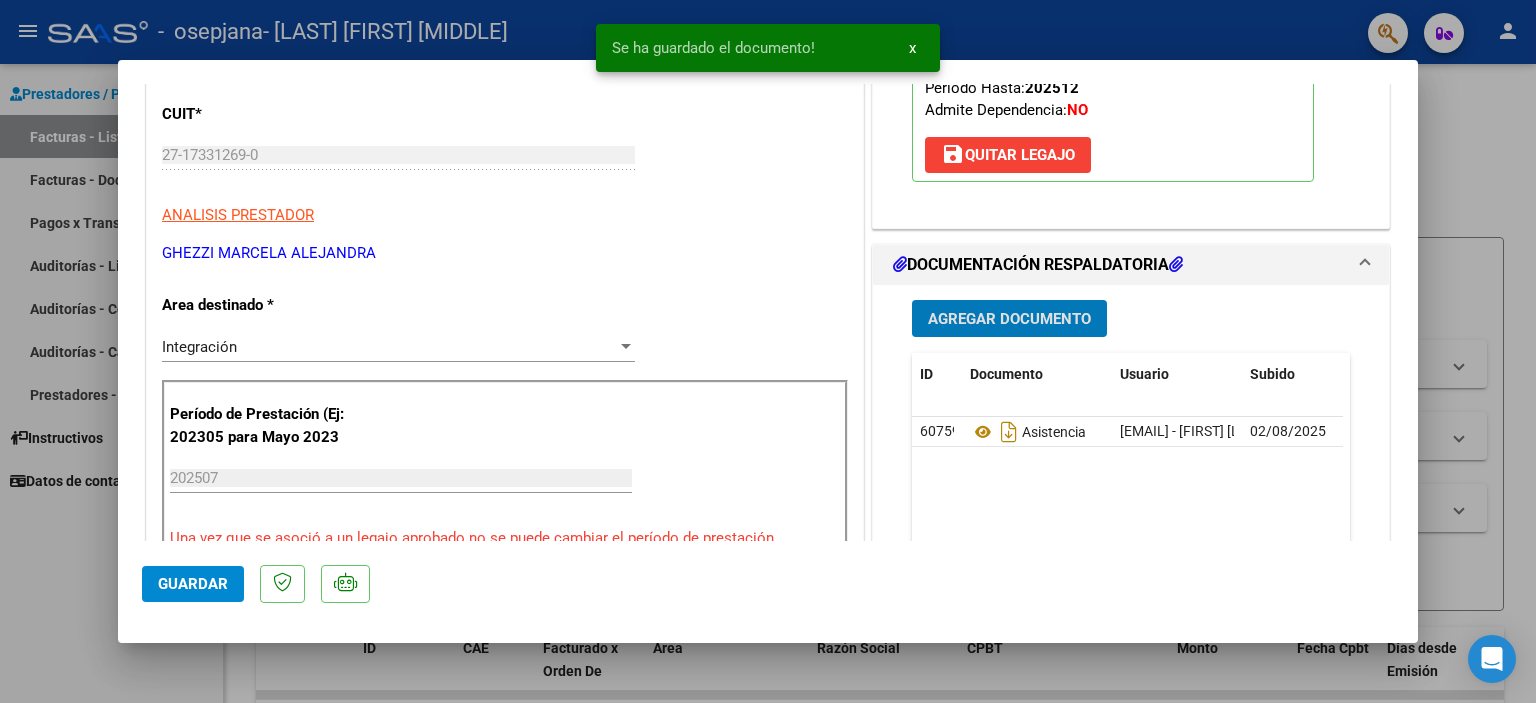 click on "Guardar" 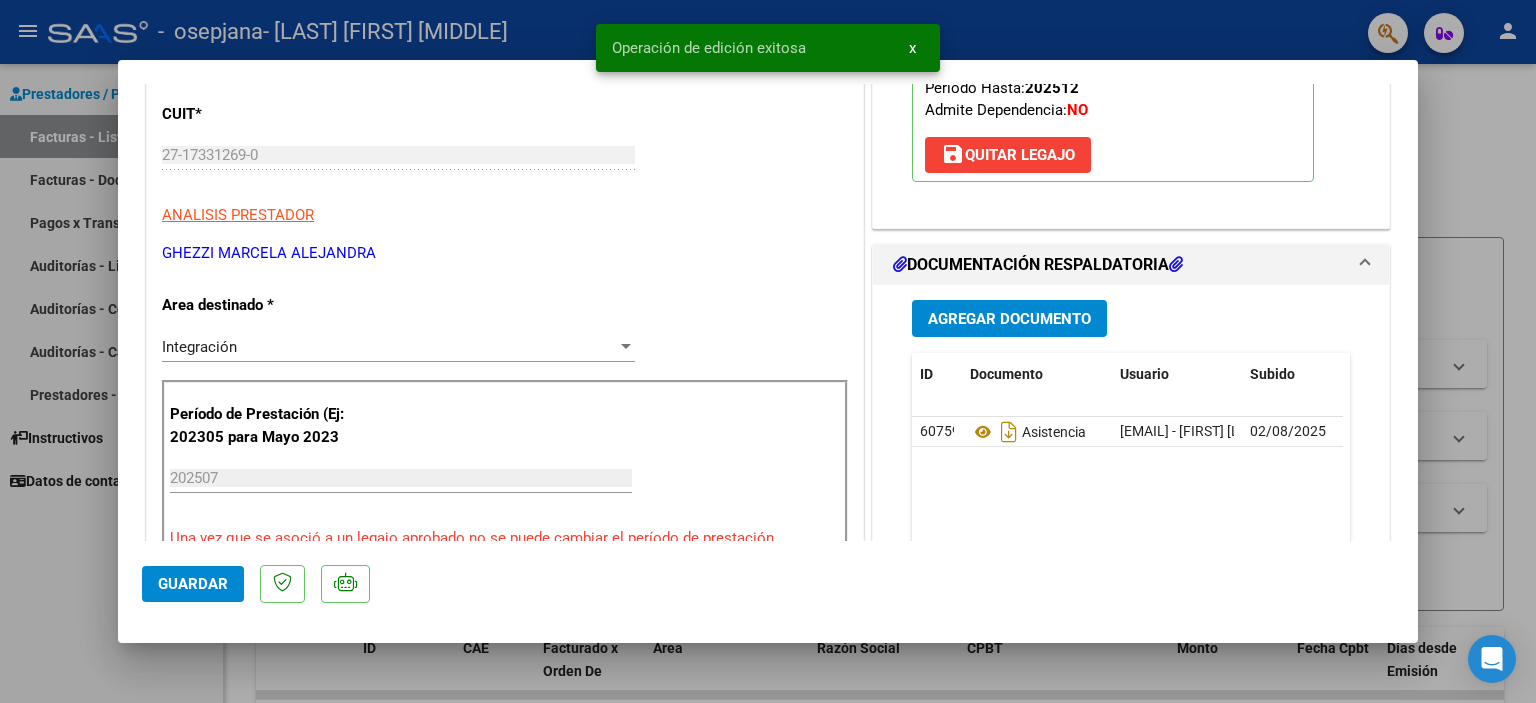 click at bounding box center (768, 351) 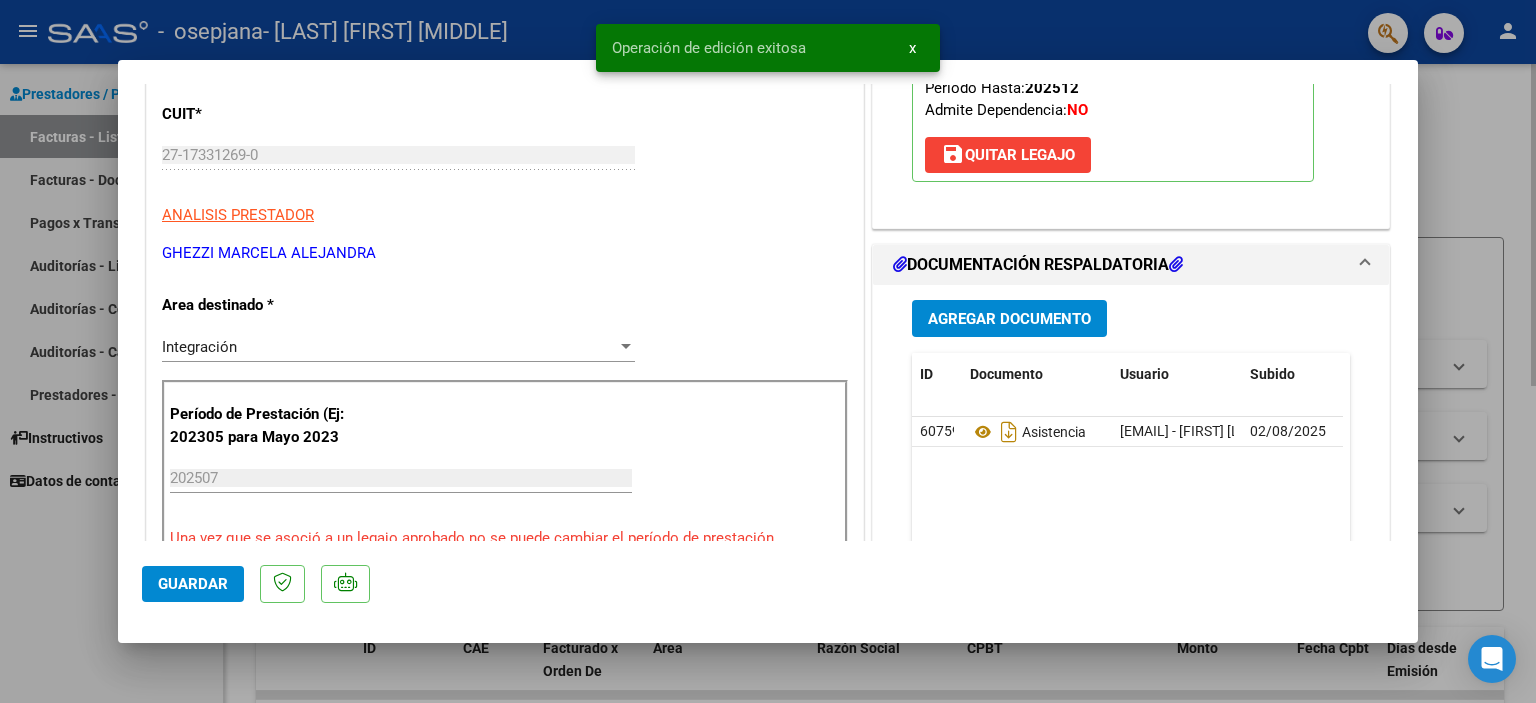 type 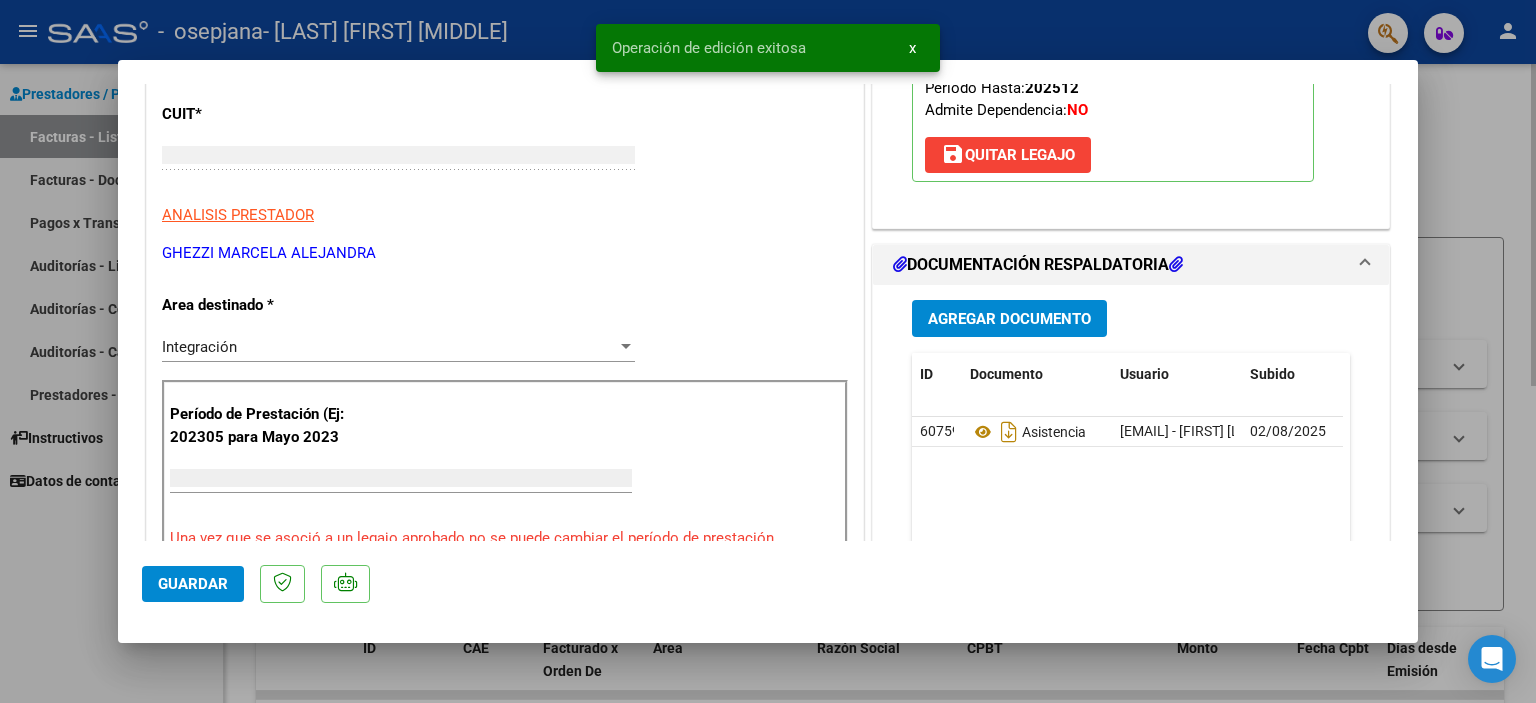 scroll, scrollTop: 239, scrollLeft: 0, axis: vertical 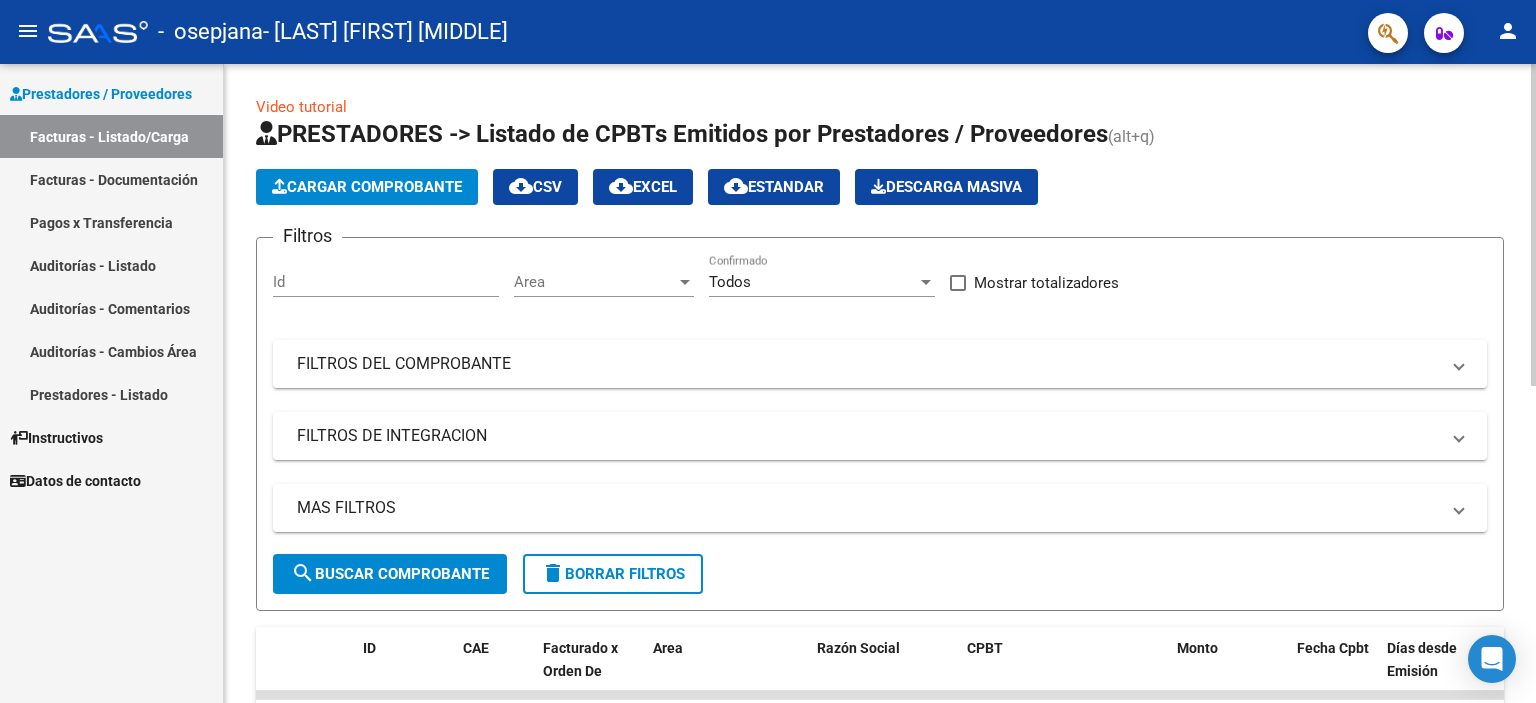 click on "Cargar Comprobante" 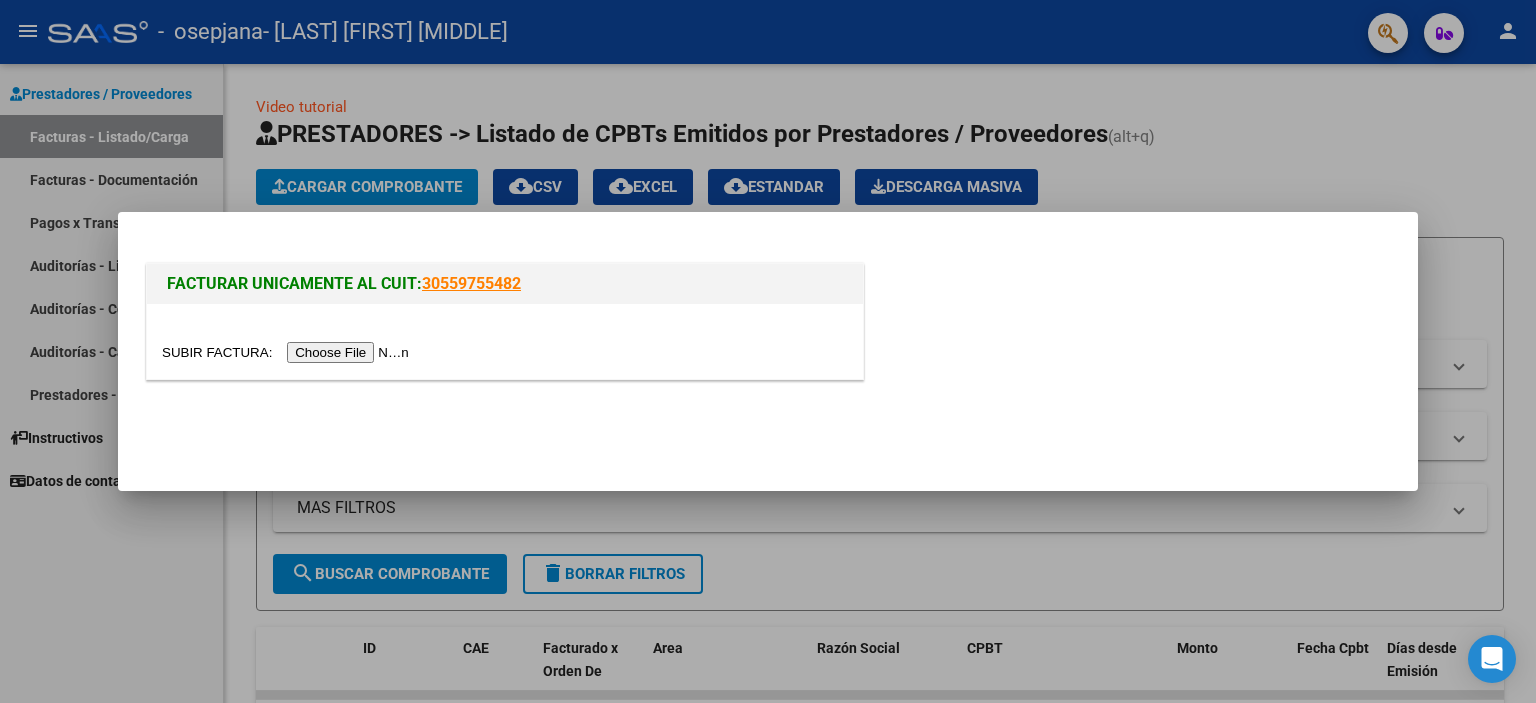 click at bounding box center (288, 352) 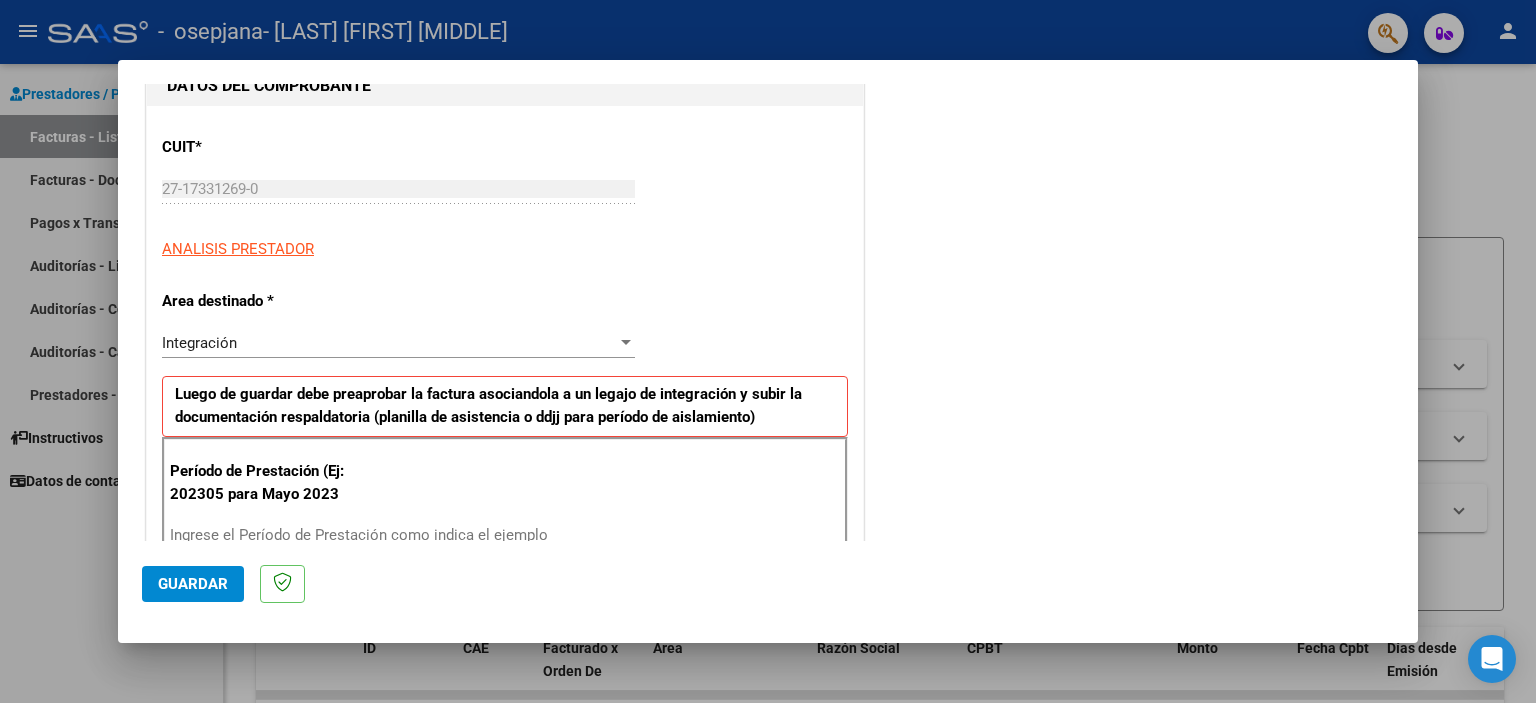 scroll, scrollTop: 500, scrollLeft: 0, axis: vertical 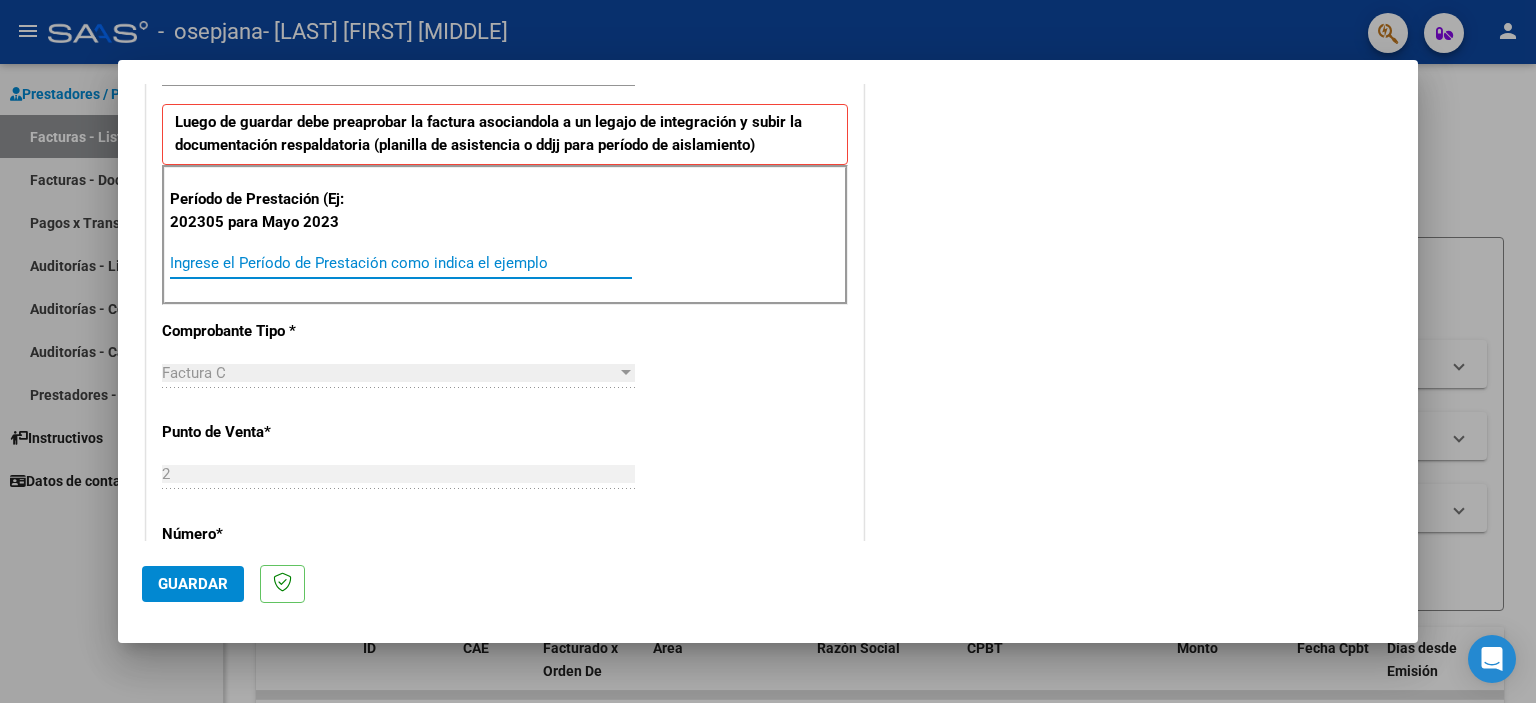 click on "Ingrese el Período de Prestación como indica el ejemplo" at bounding box center [401, 263] 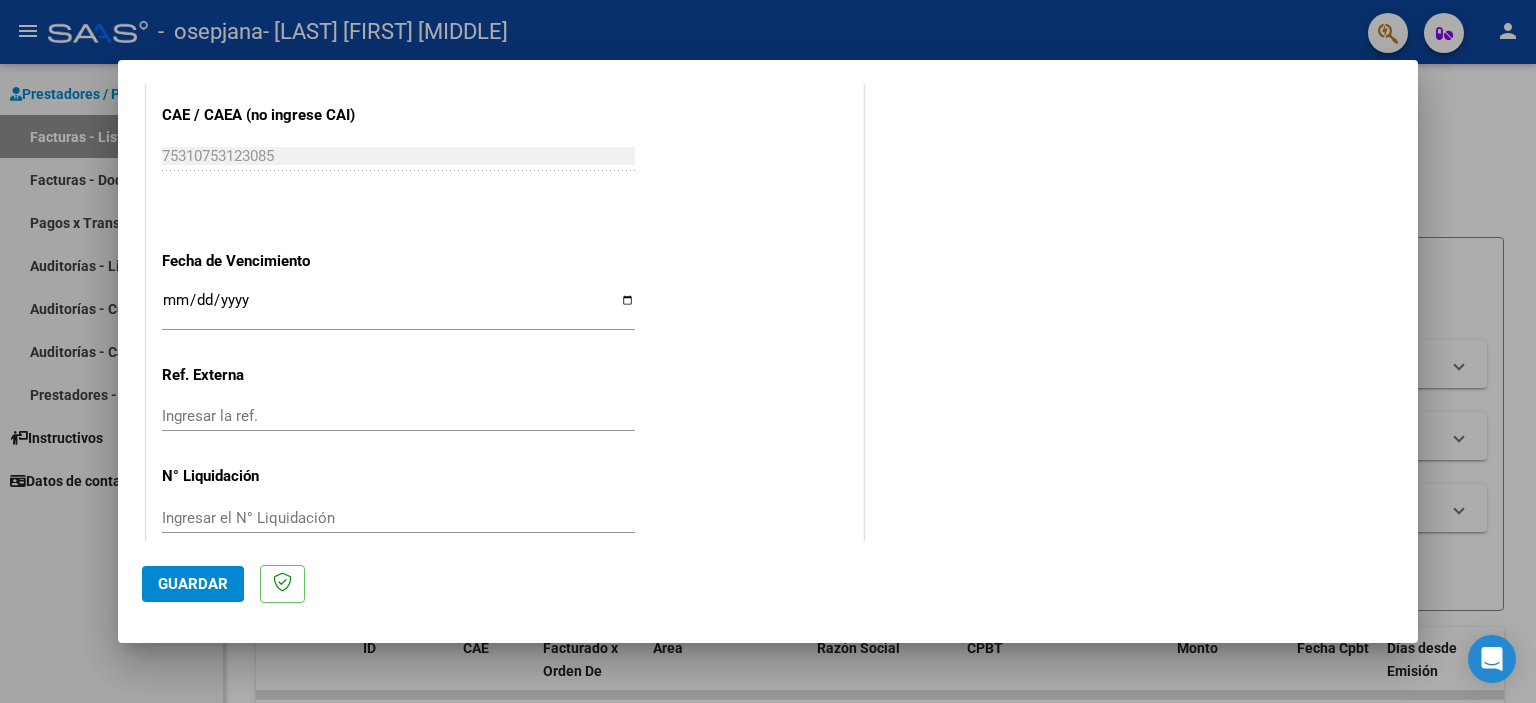 scroll, scrollTop: 1263, scrollLeft: 0, axis: vertical 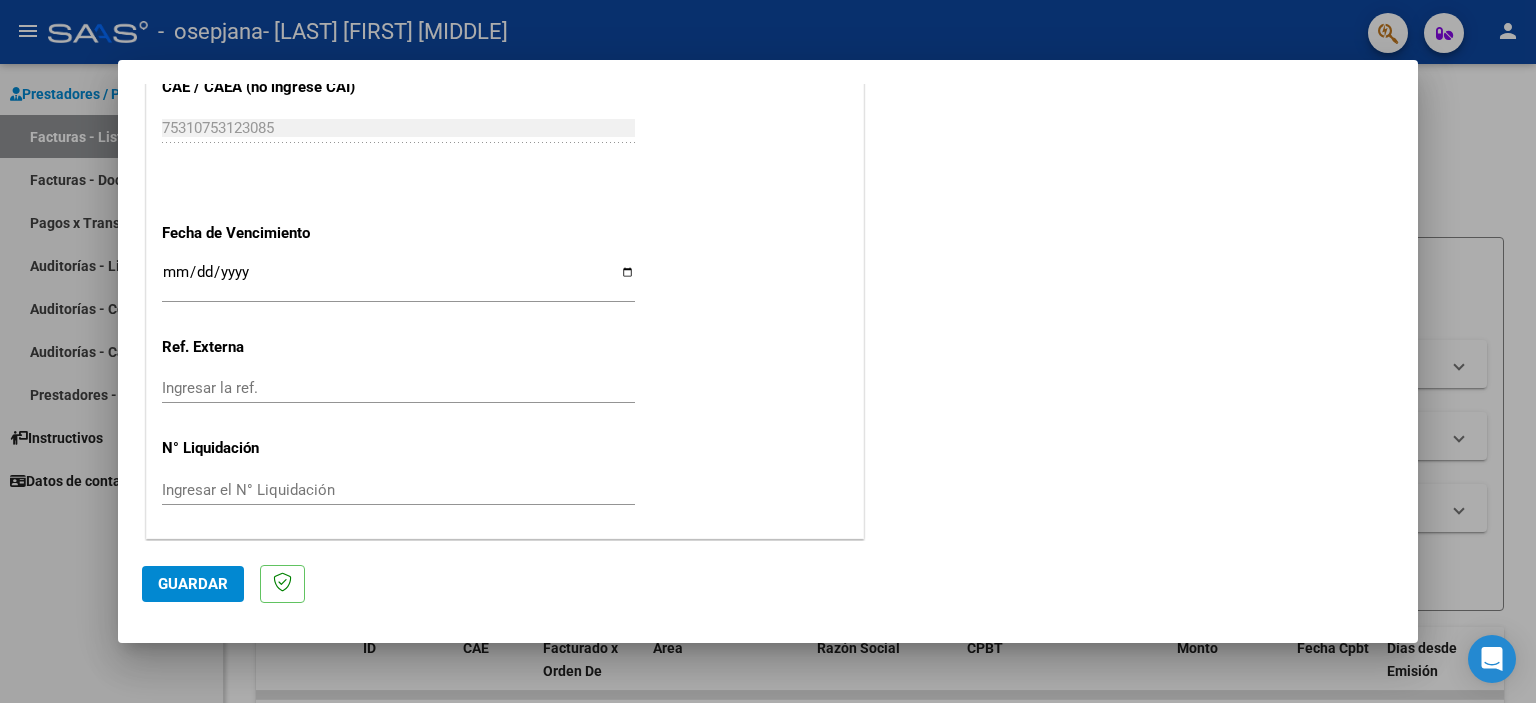 type on "202507" 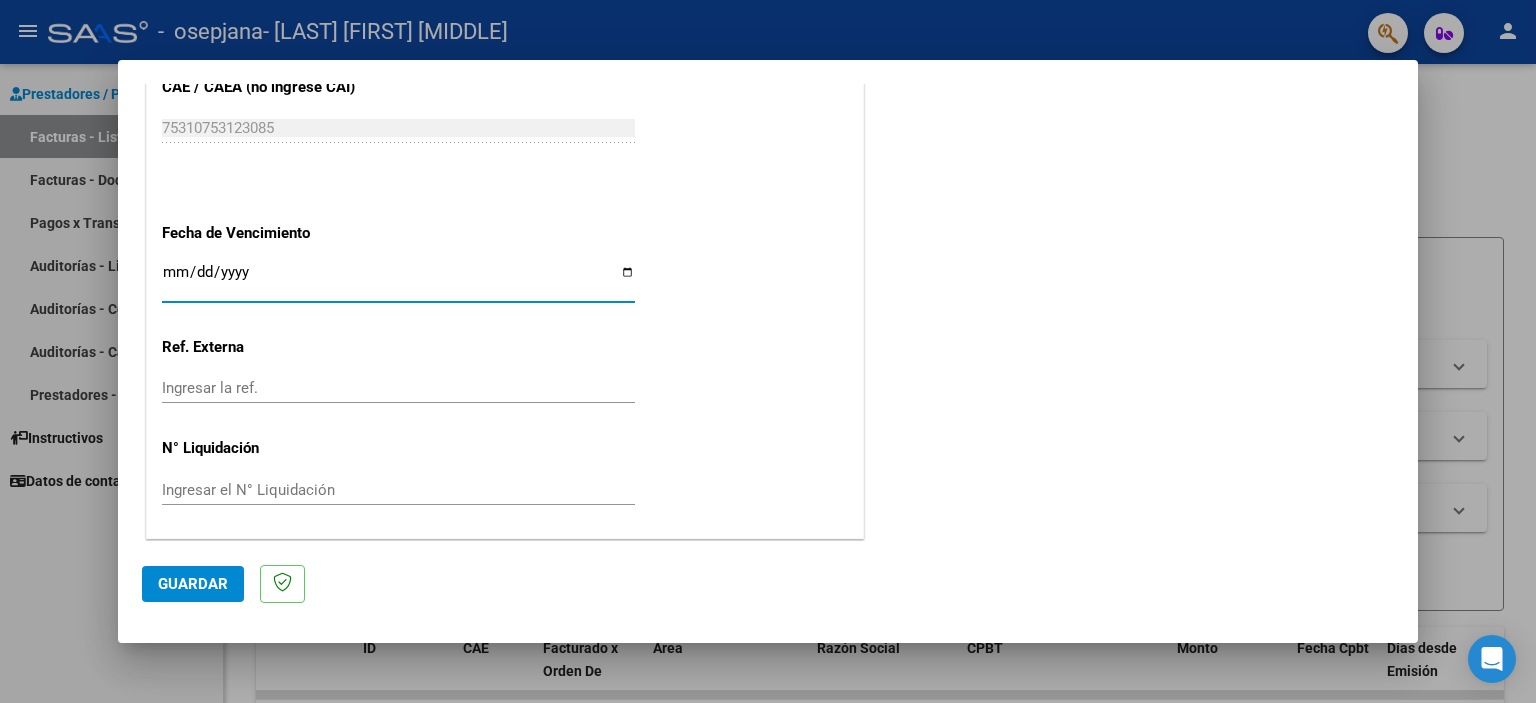 click on "Ingresar la fecha" at bounding box center [398, 280] 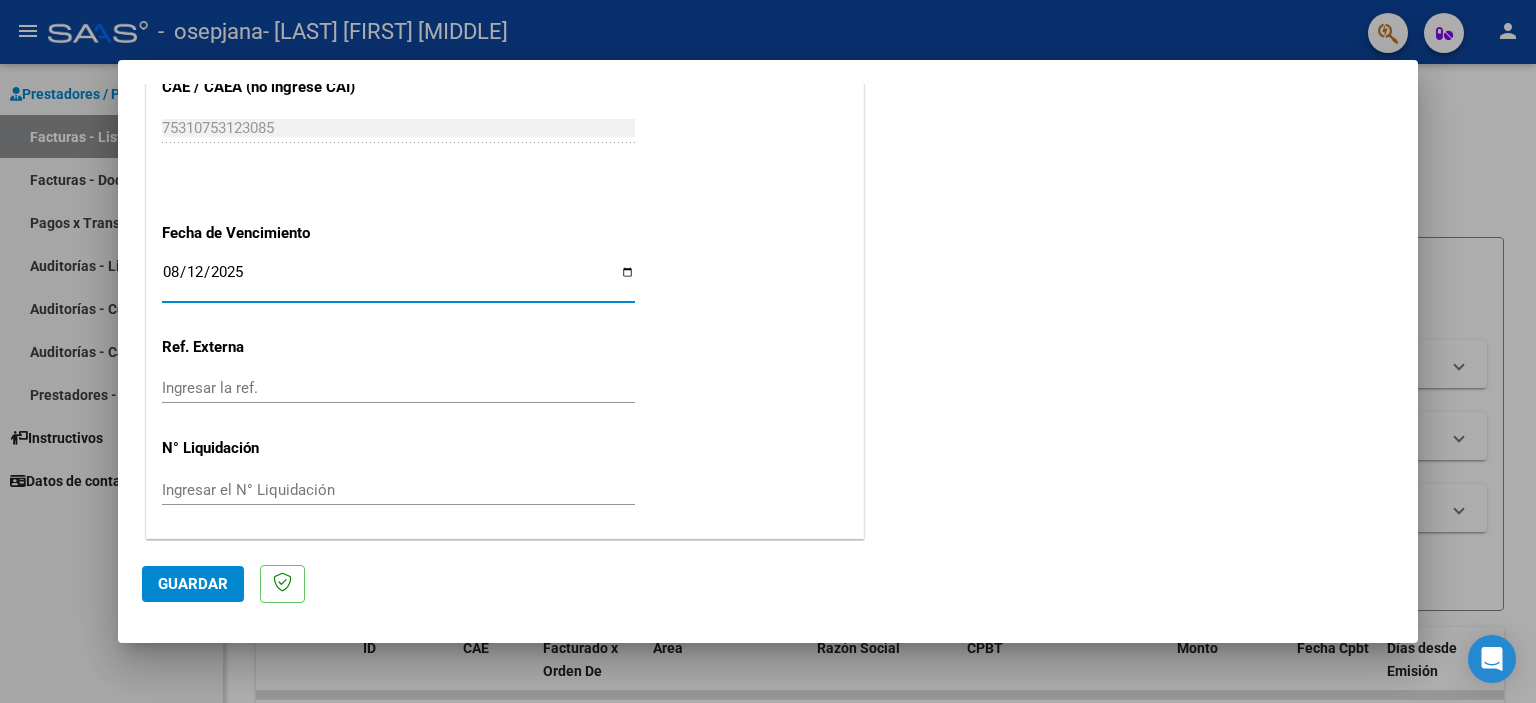 type on "2025-08-12" 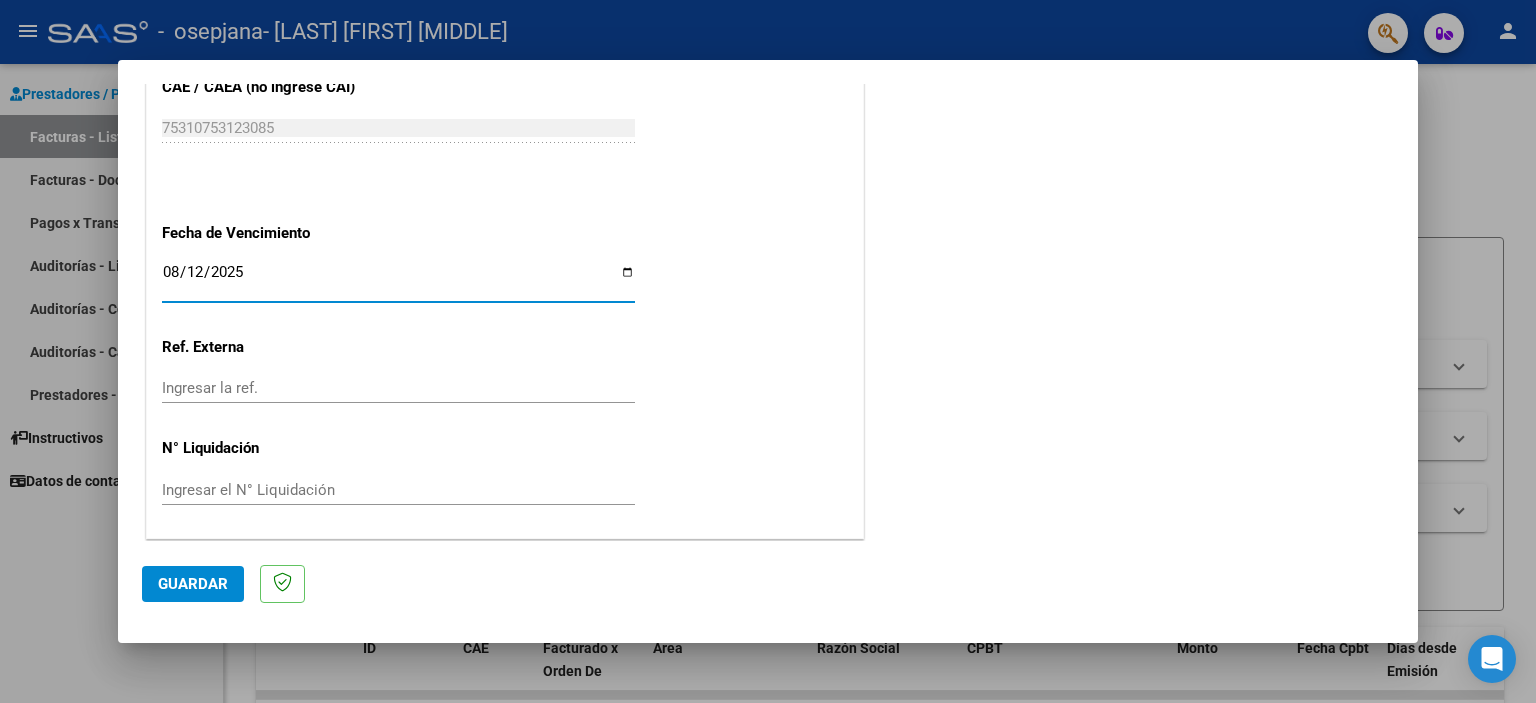 click on "Guardar" 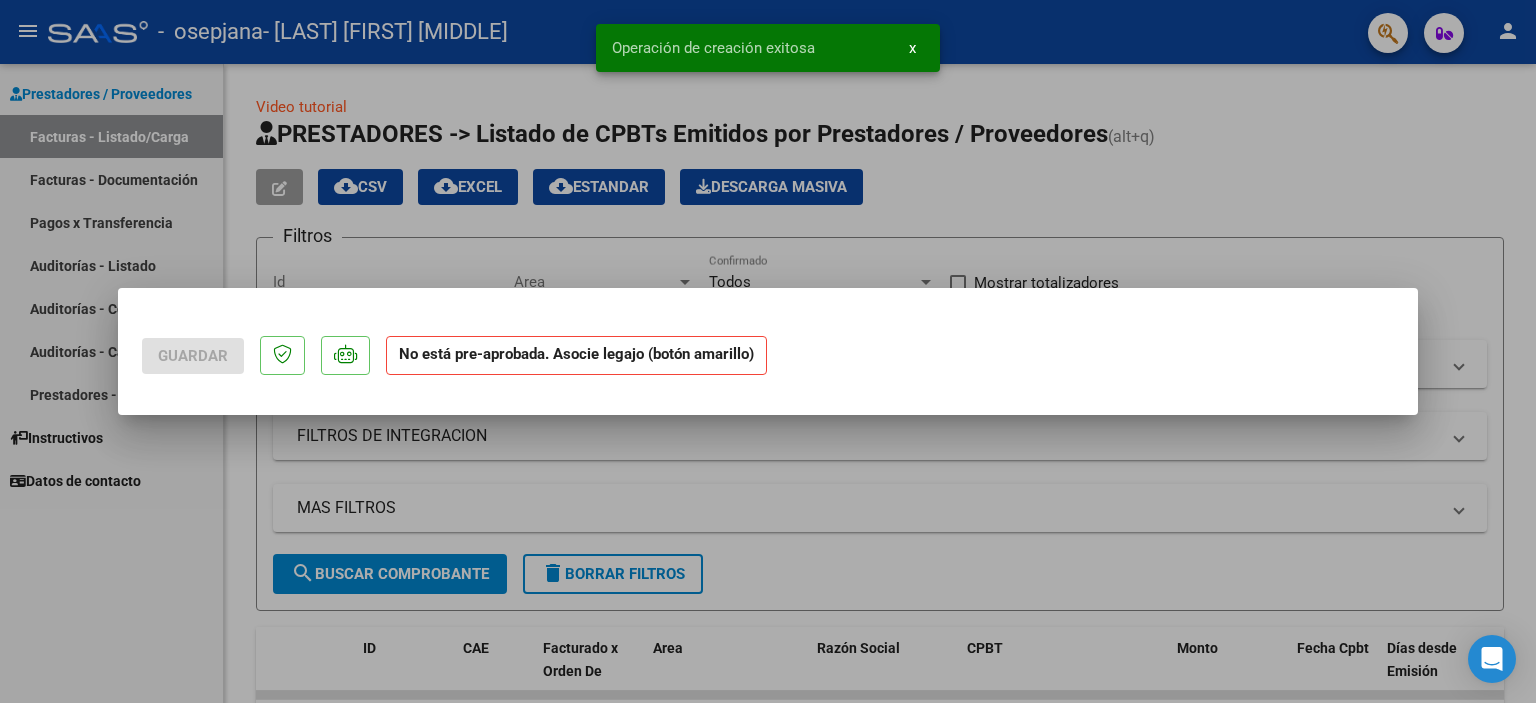 scroll, scrollTop: 0, scrollLeft: 0, axis: both 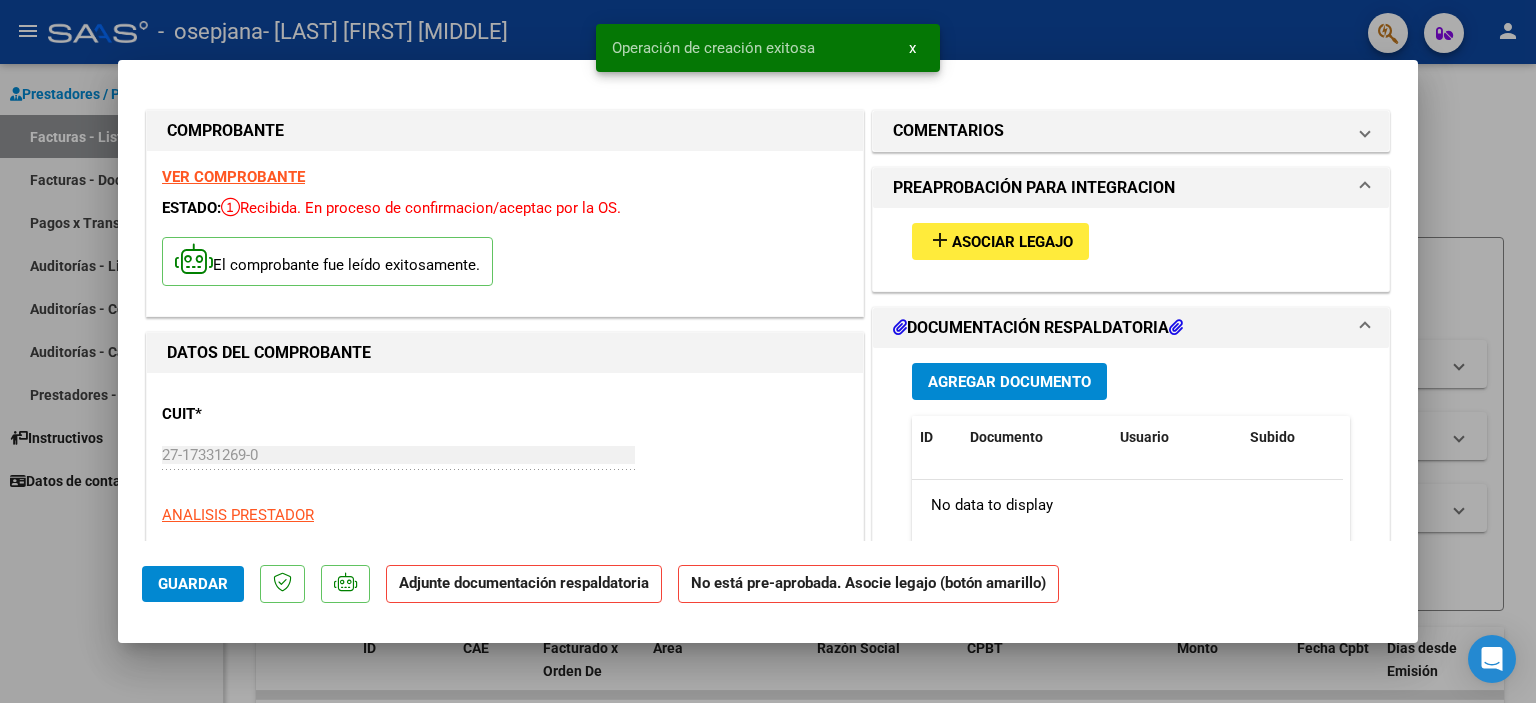 click on "Asociar Legajo" at bounding box center (1012, 242) 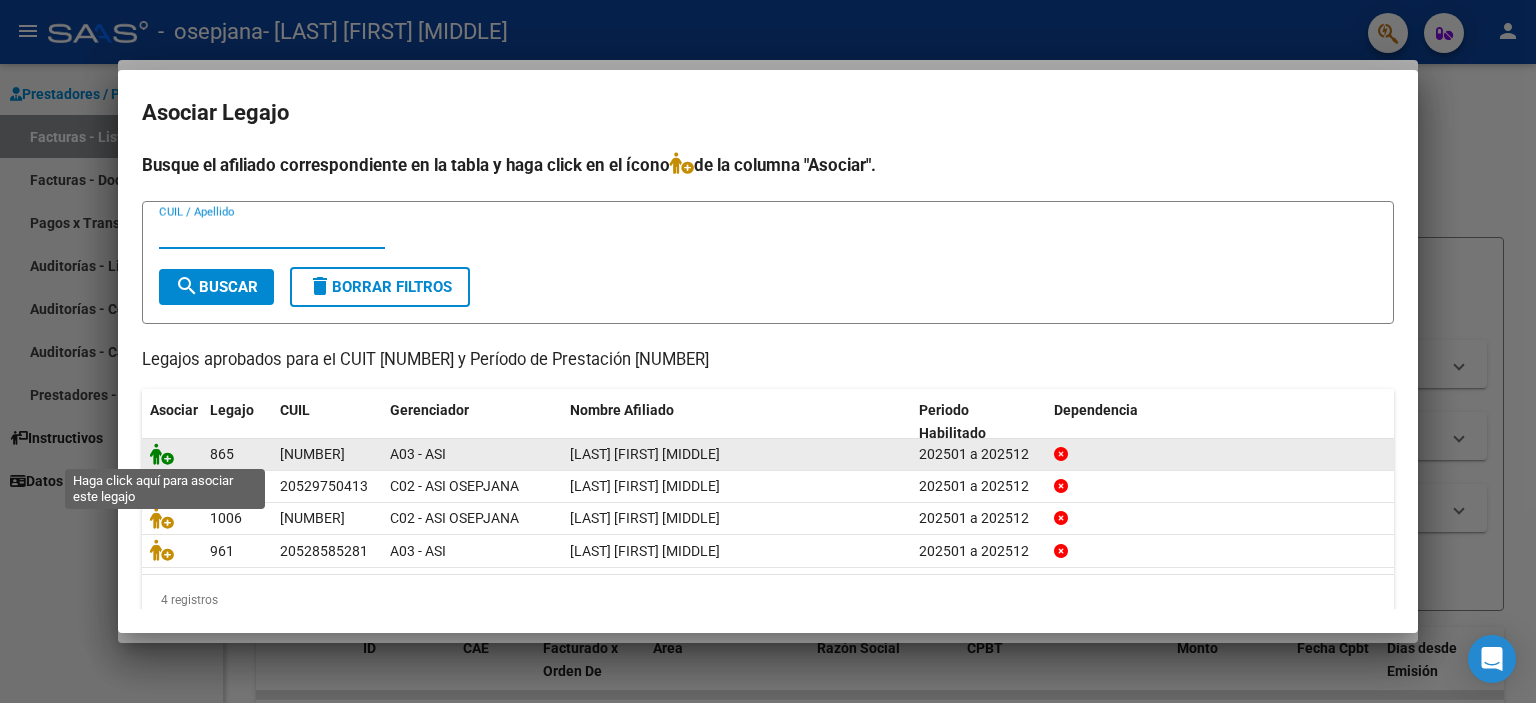 click 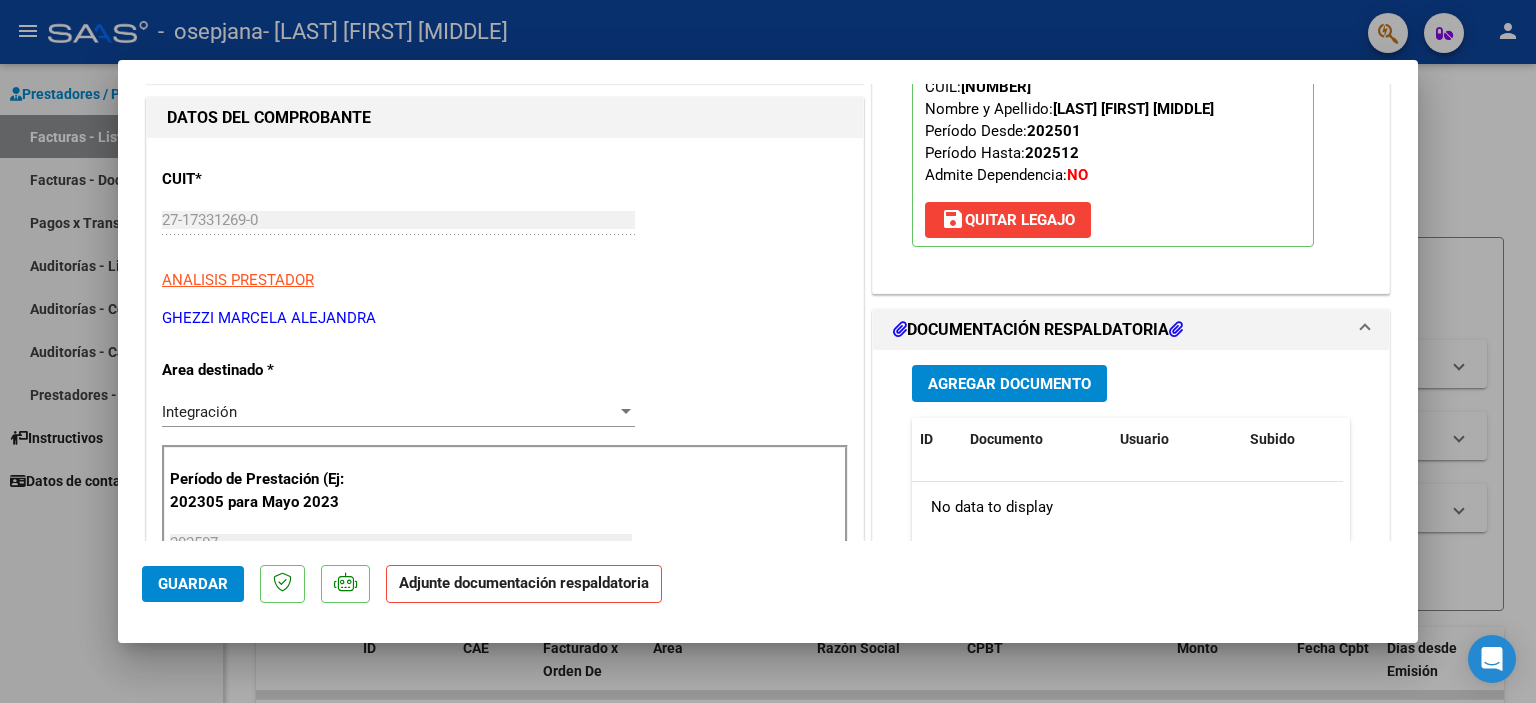 scroll, scrollTop: 300, scrollLeft: 0, axis: vertical 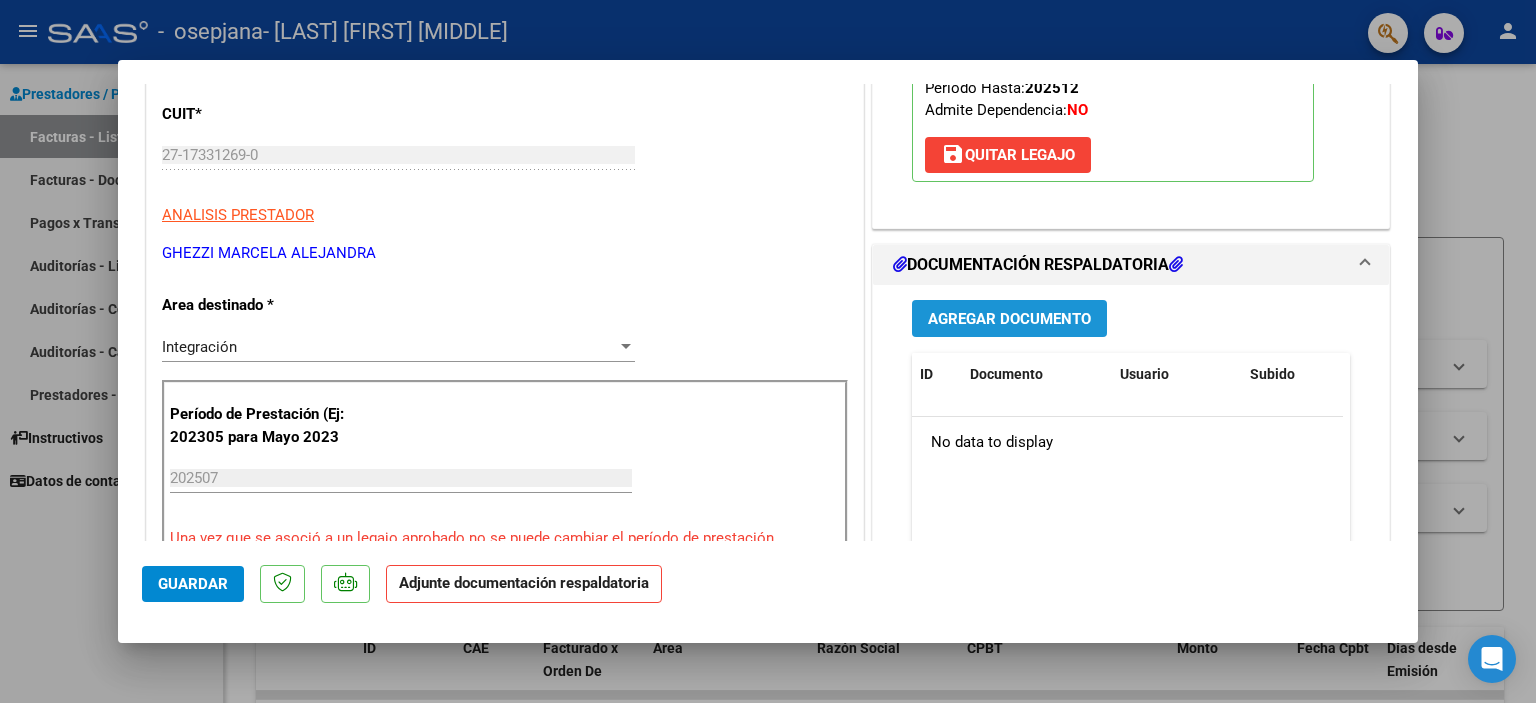 click on "Agregar Documento" at bounding box center [1009, 318] 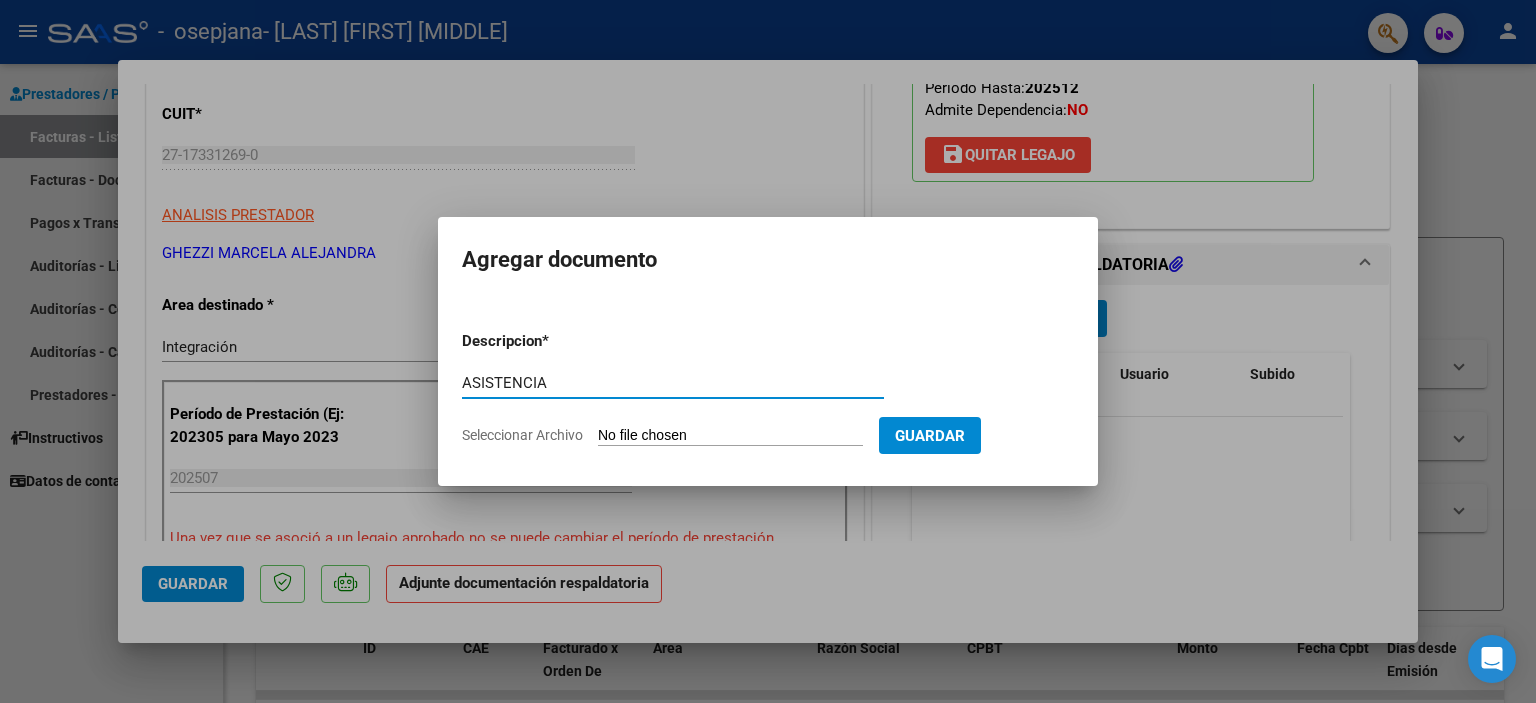 type on "ASISTENCIA" 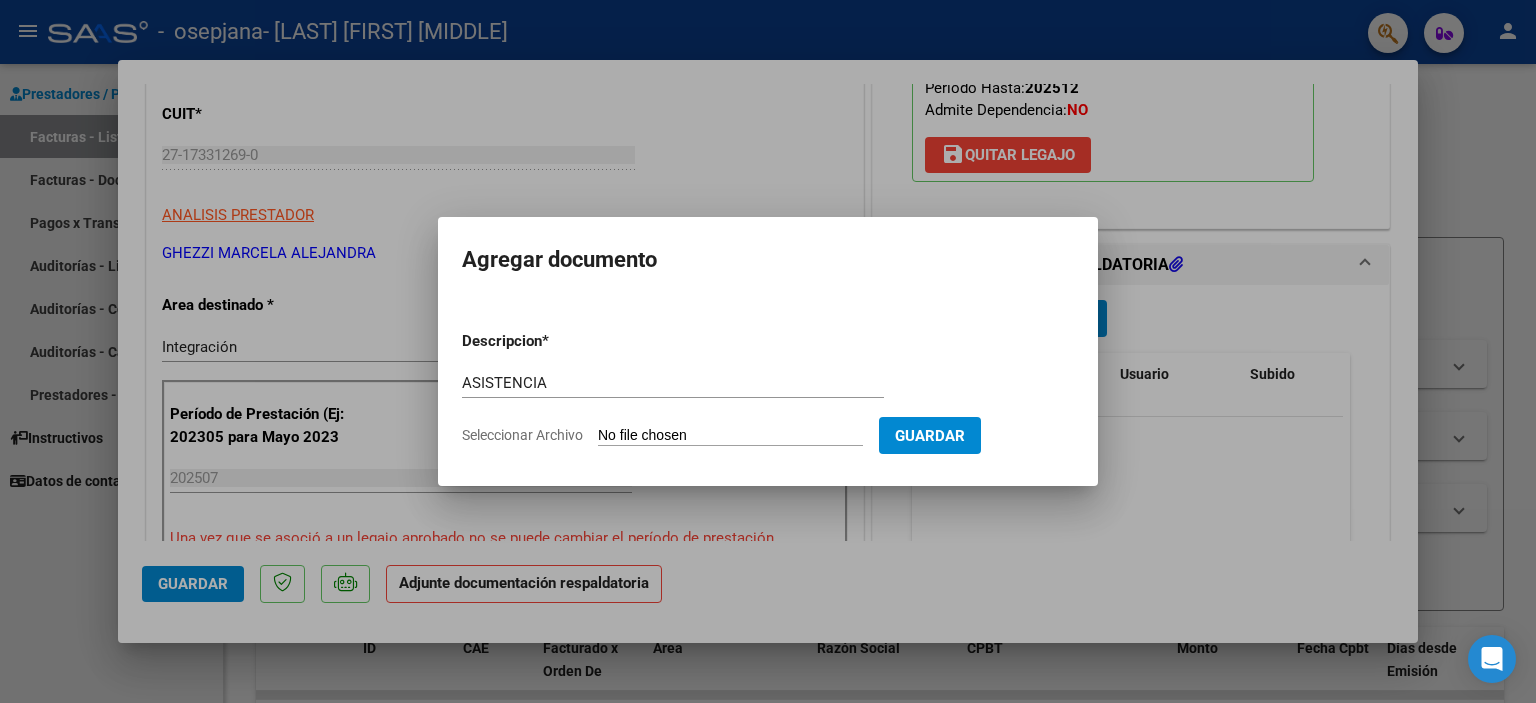 type on "C:\fakepath\ASISTENCIA.pdf" 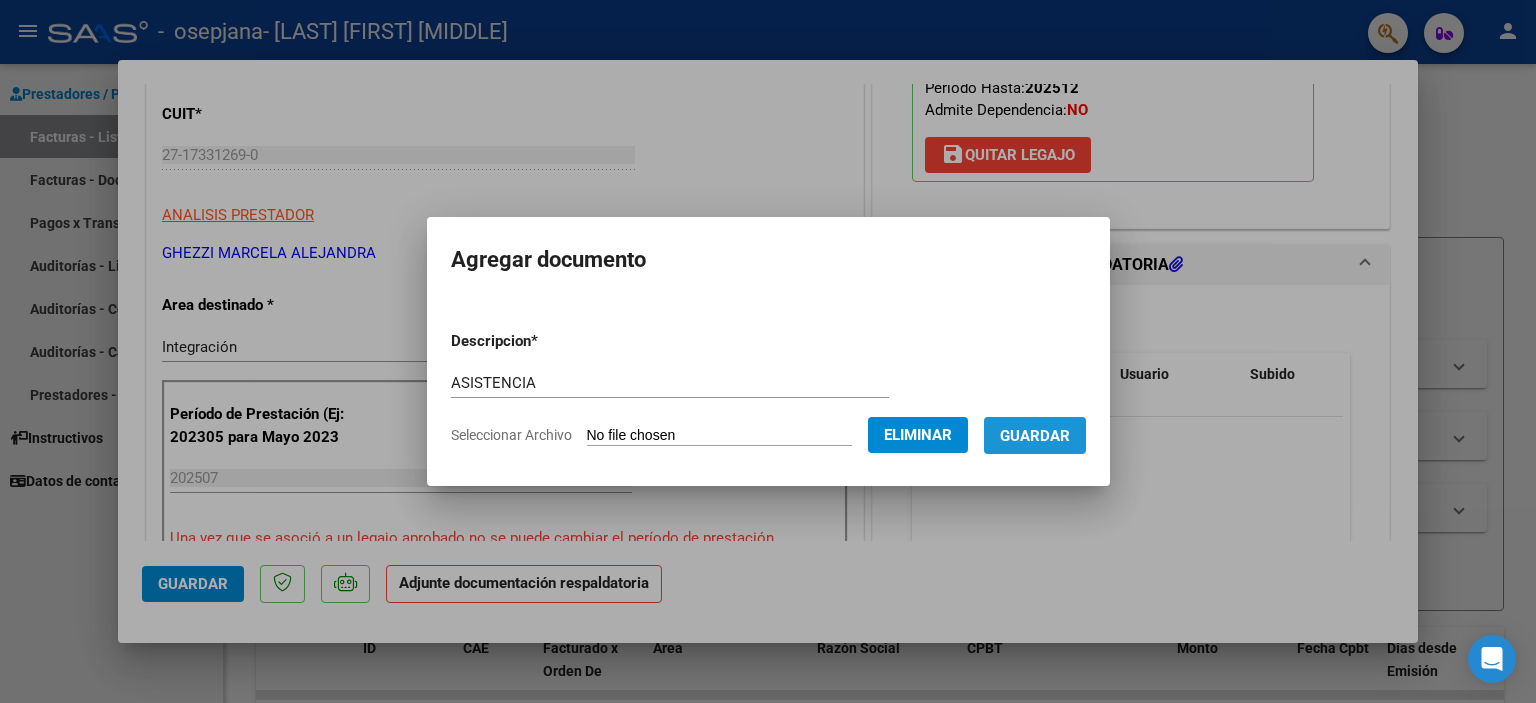 click on "Guardar" at bounding box center (1035, 436) 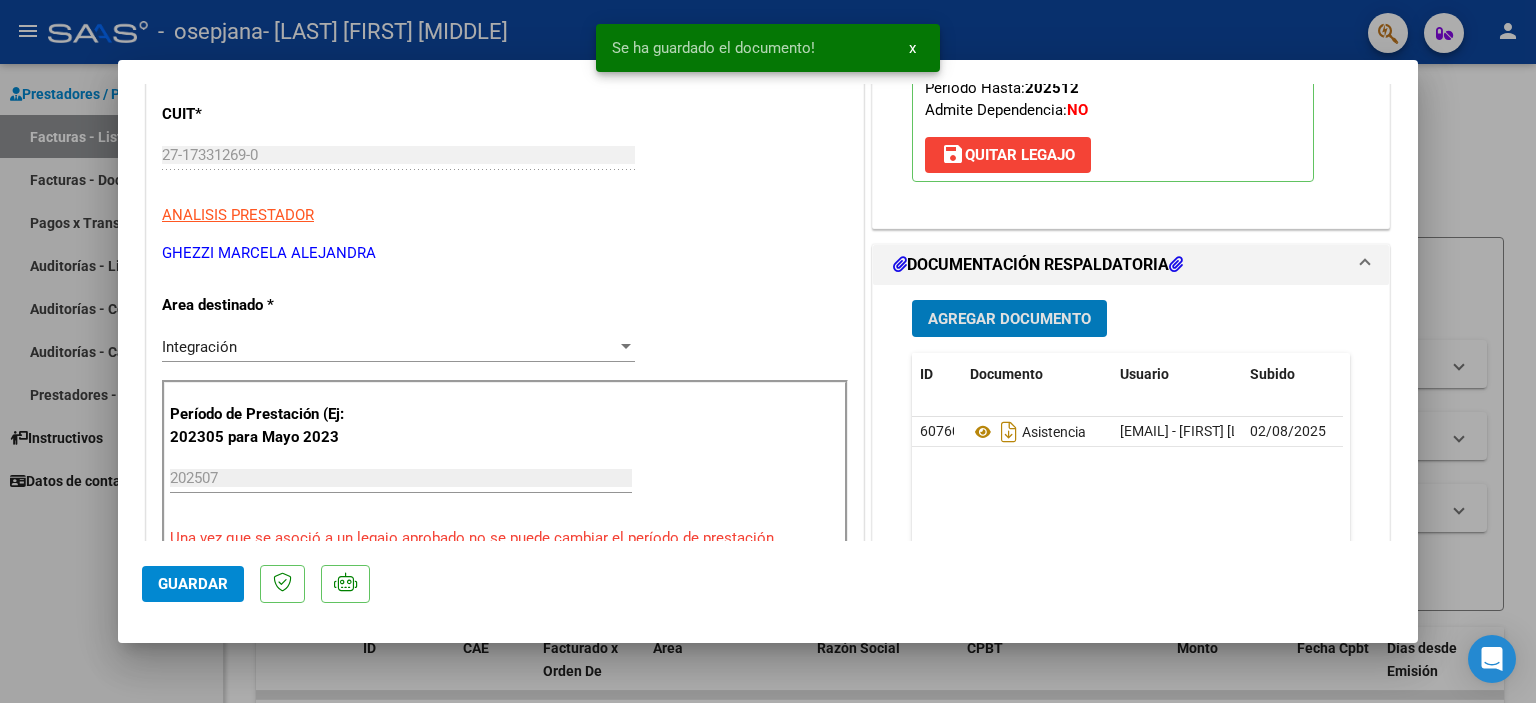 click on "Guardar" 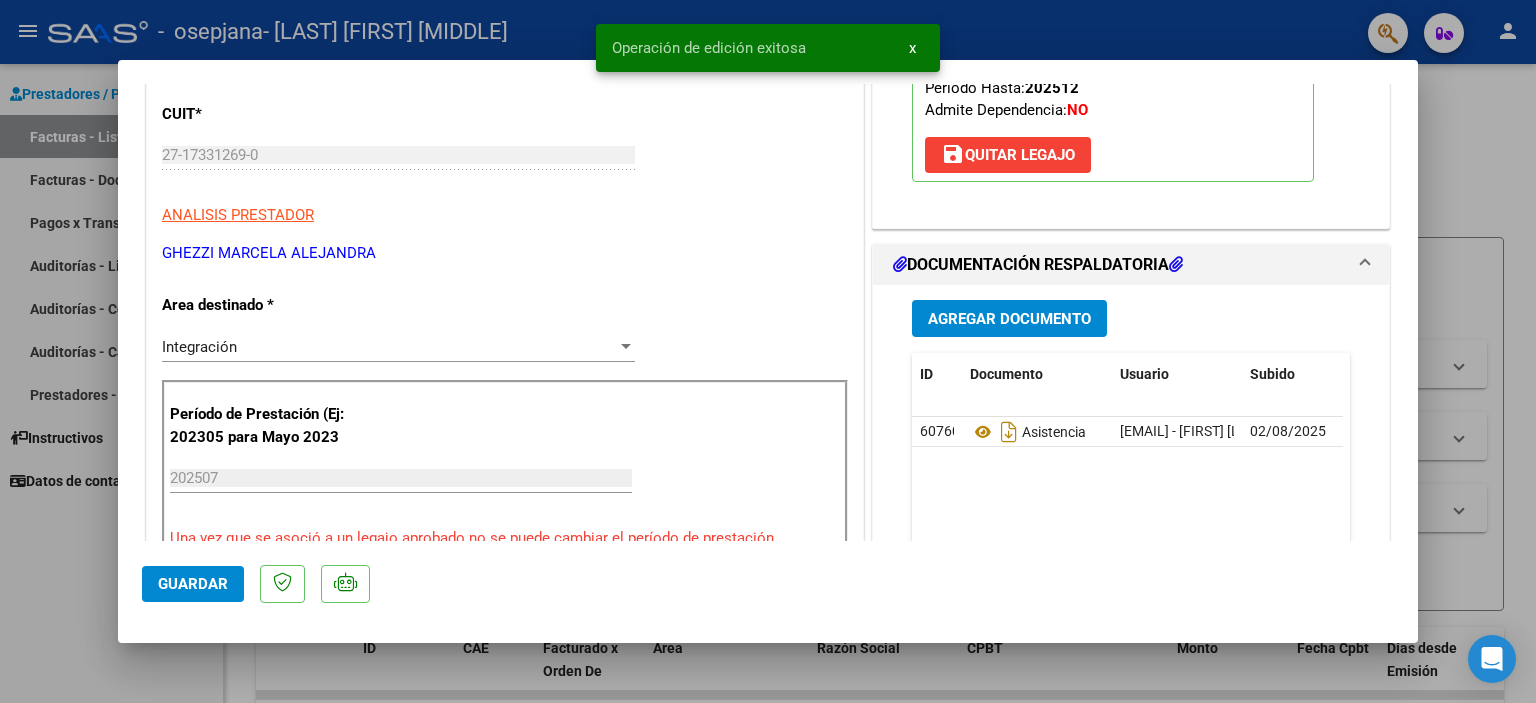 click at bounding box center (768, 351) 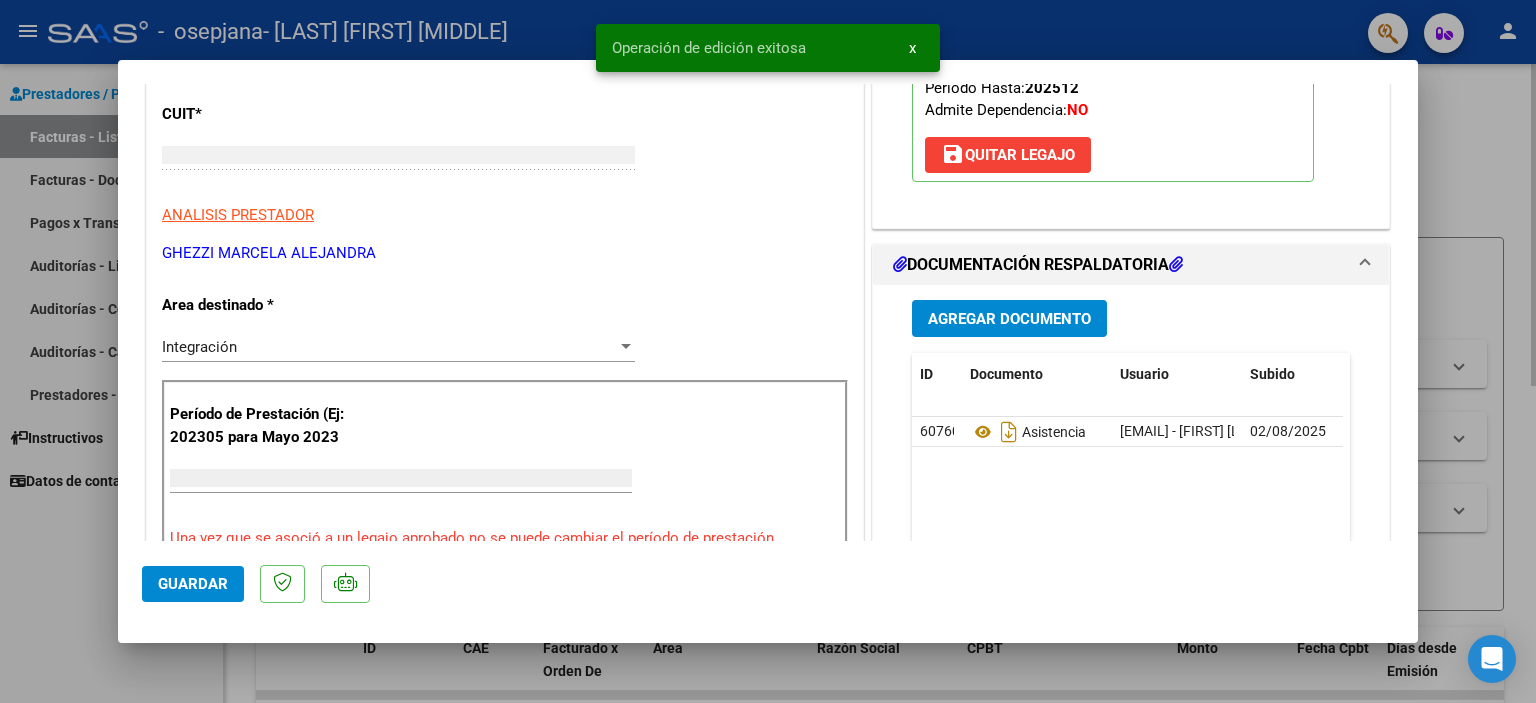 scroll, scrollTop: 0, scrollLeft: 0, axis: both 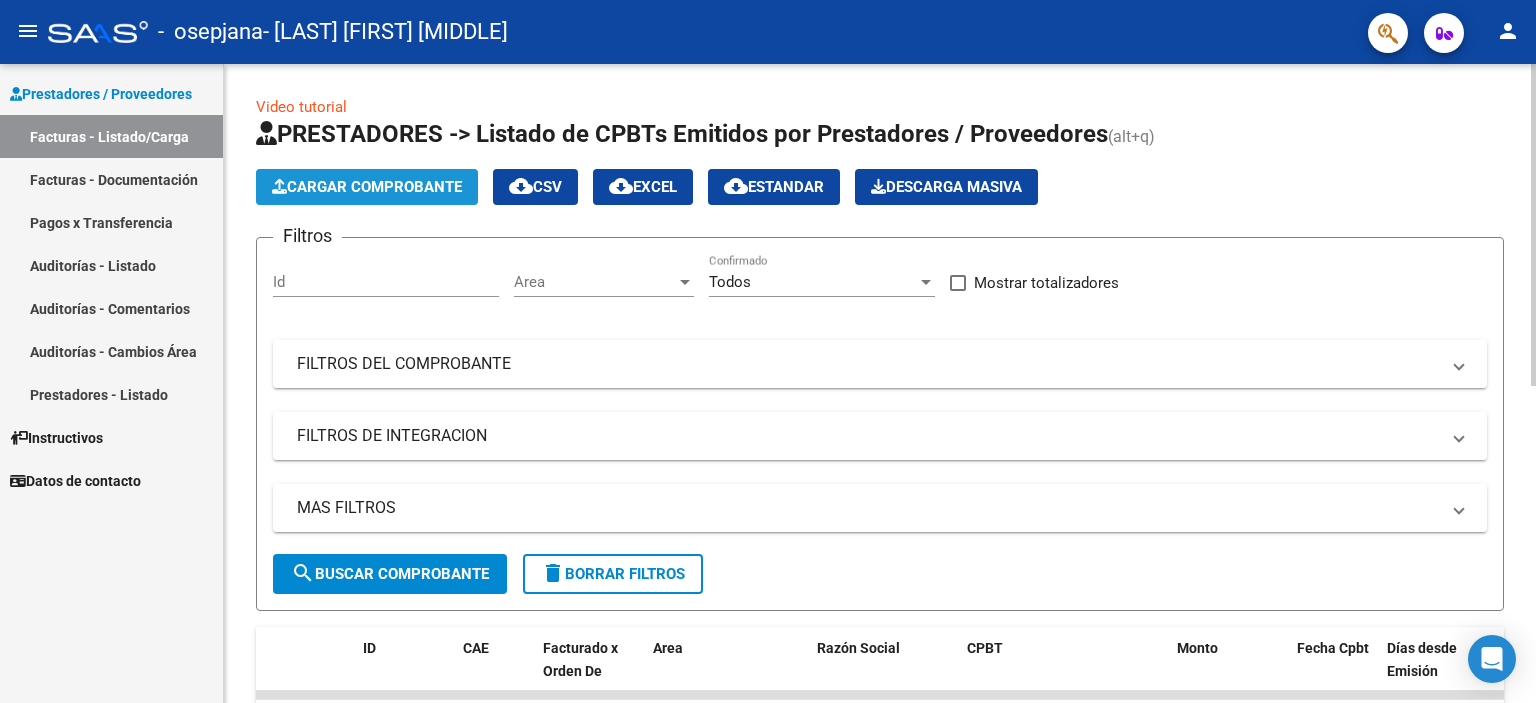 drag, startPoint x: 440, startPoint y: 187, endPoint x: 456, endPoint y: 192, distance: 16.763054 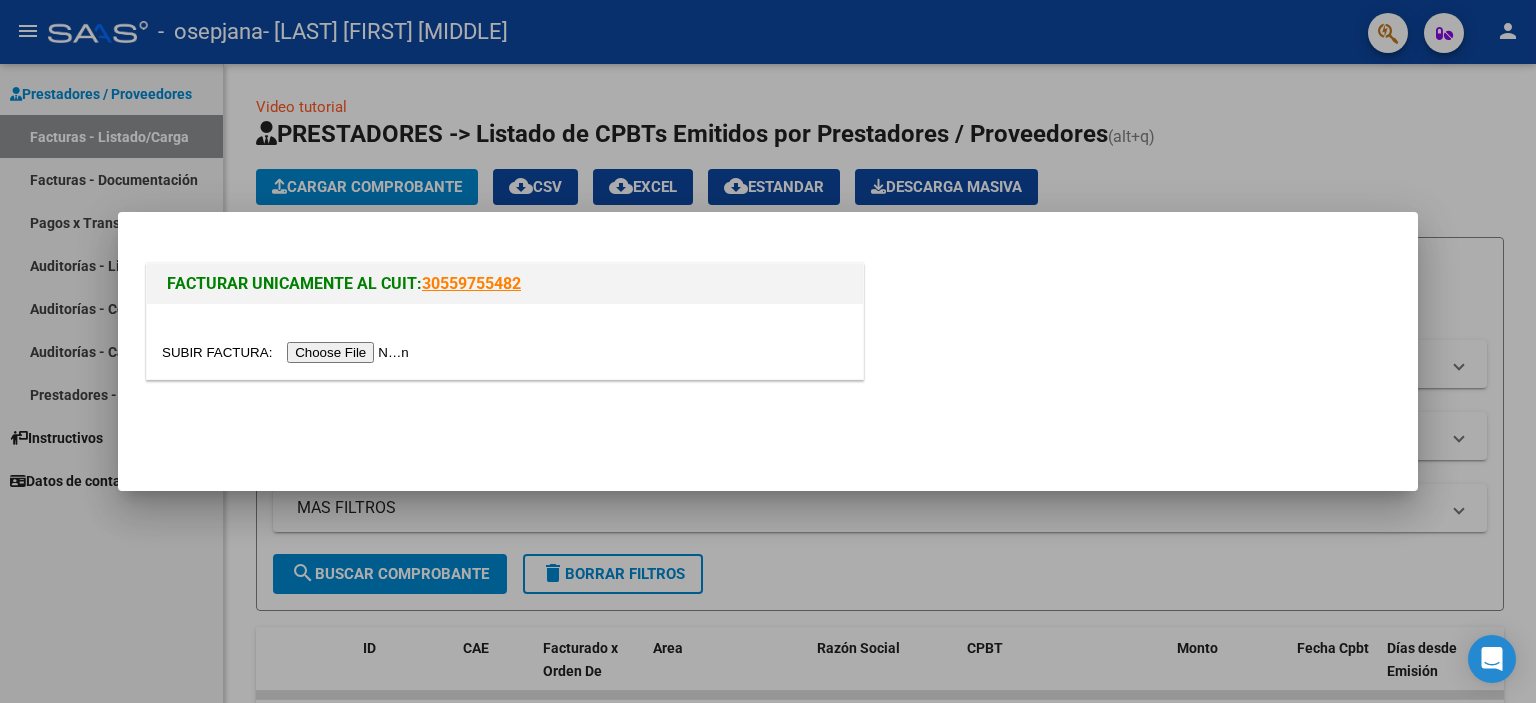 click at bounding box center (288, 352) 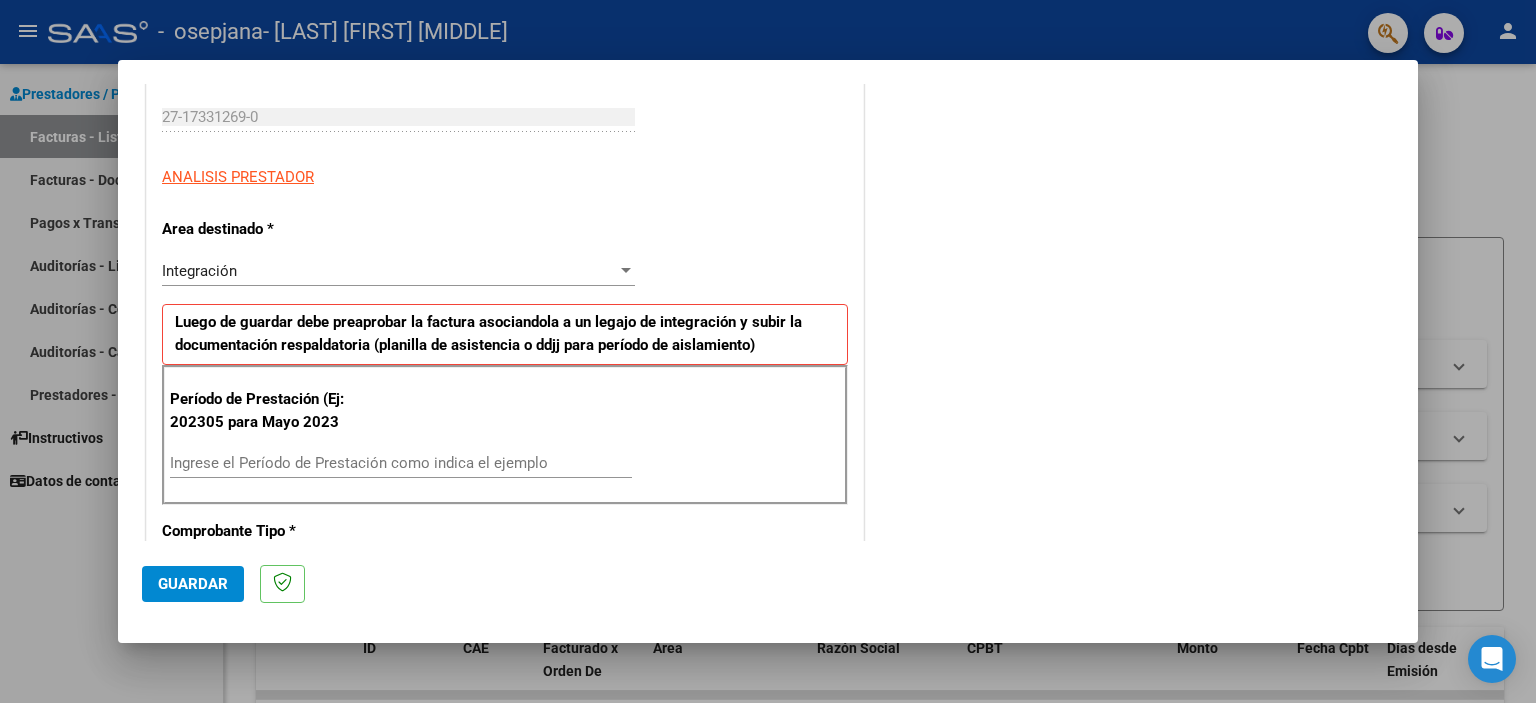scroll, scrollTop: 600, scrollLeft: 0, axis: vertical 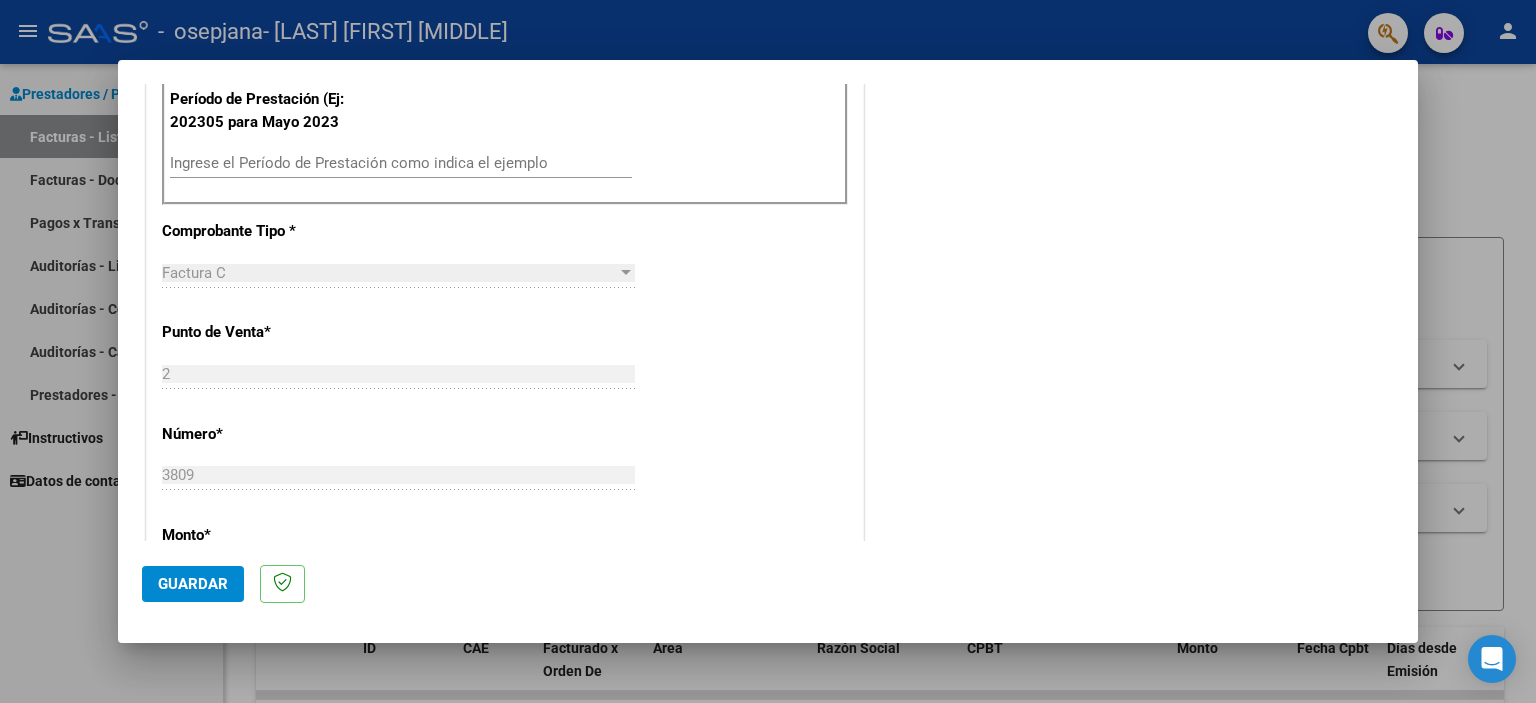 click on "Ingrese el Período de Prestación como indica el ejemplo" at bounding box center [401, 163] 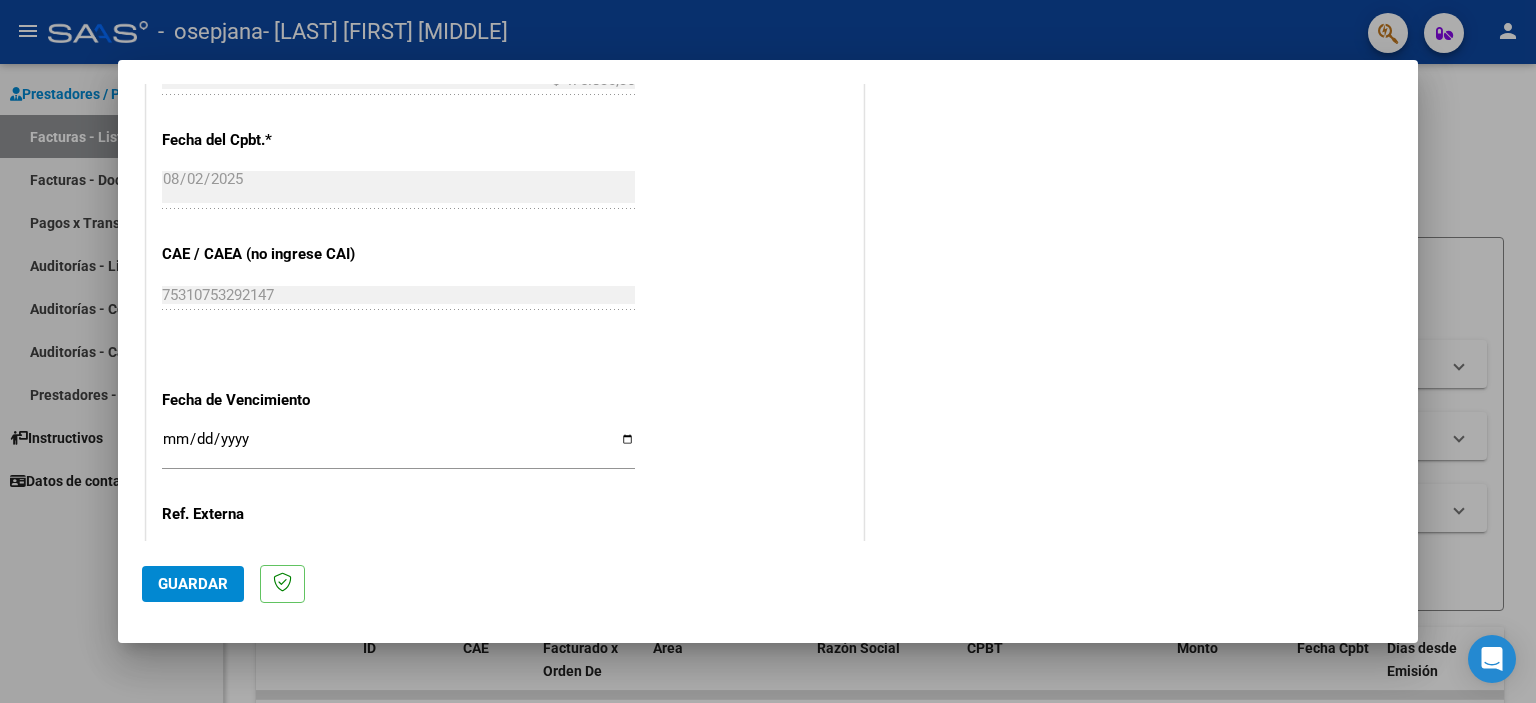 scroll, scrollTop: 1263, scrollLeft: 0, axis: vertical 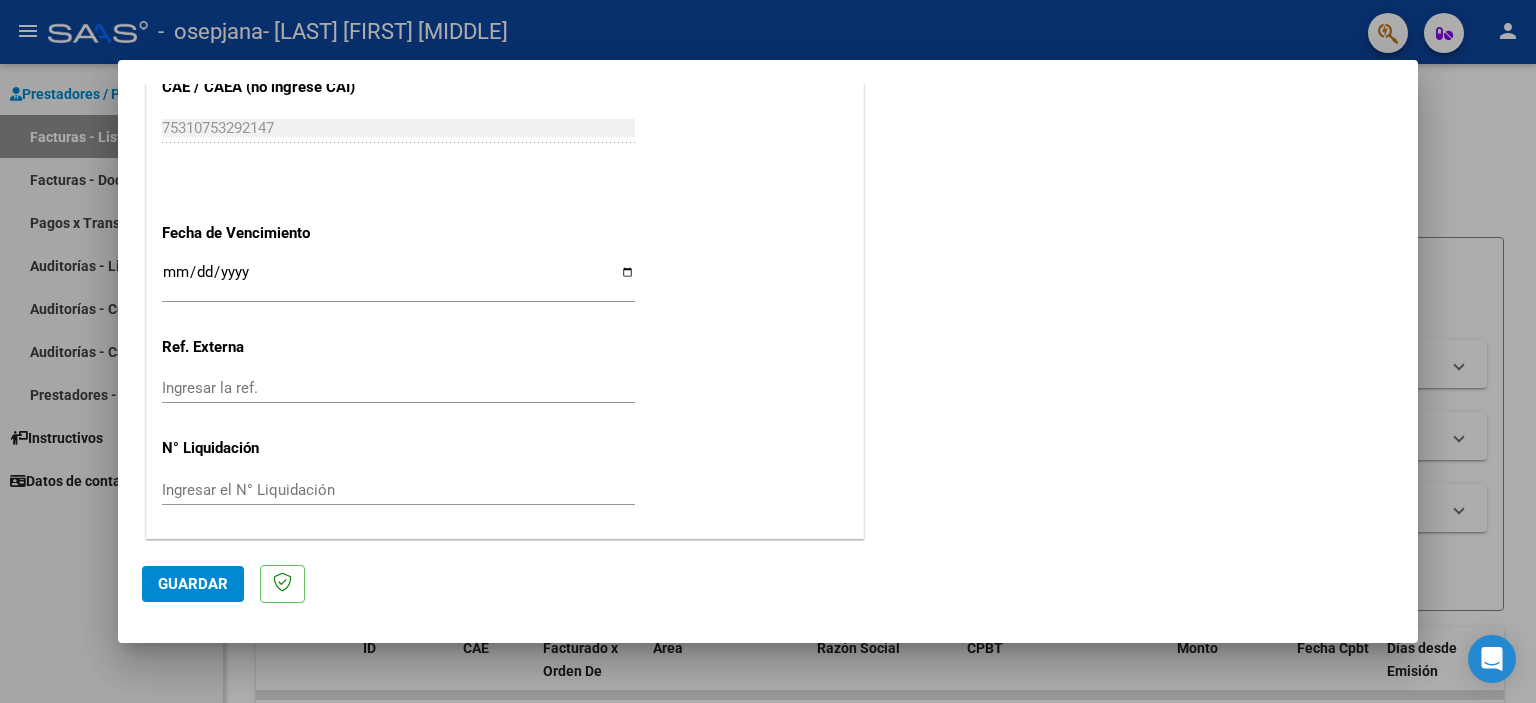 type on "202507" 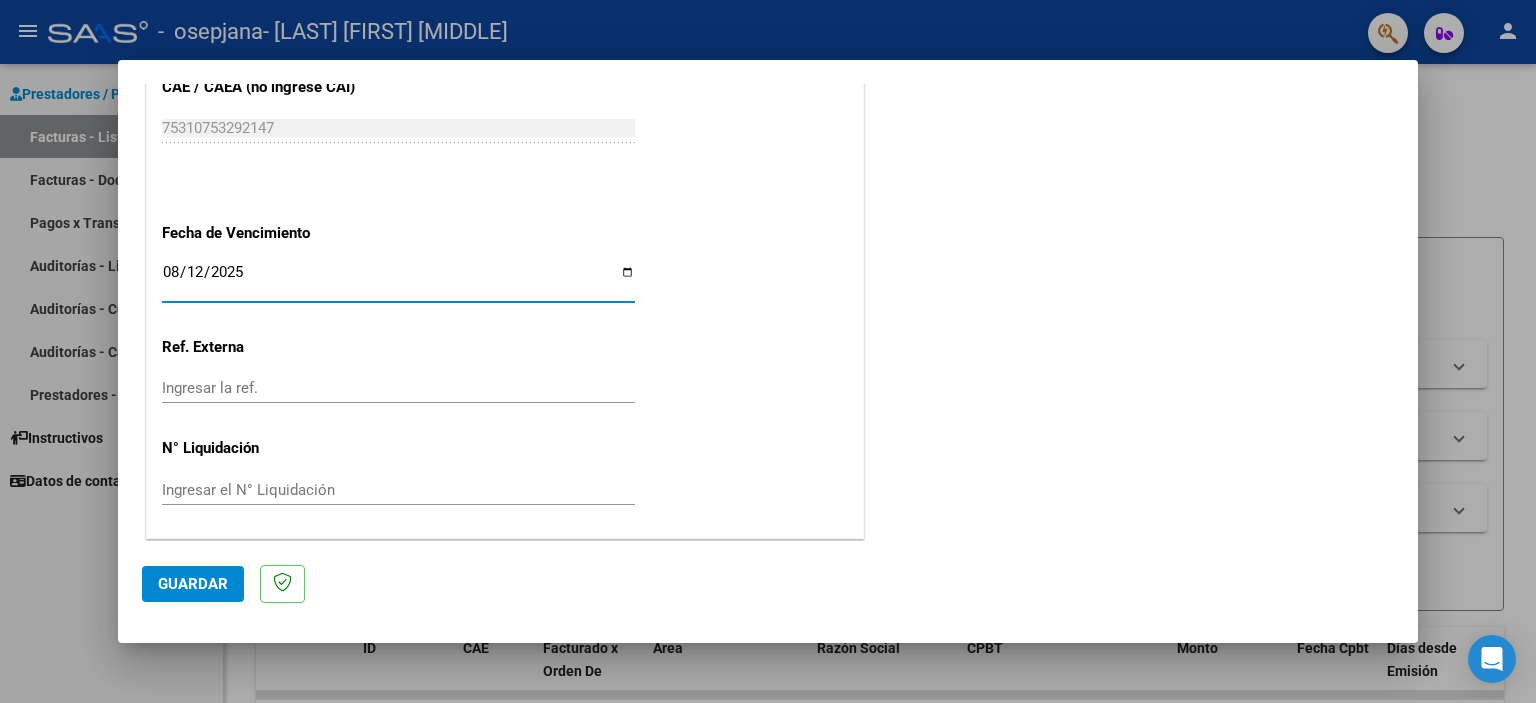 type on "2025-08-12" 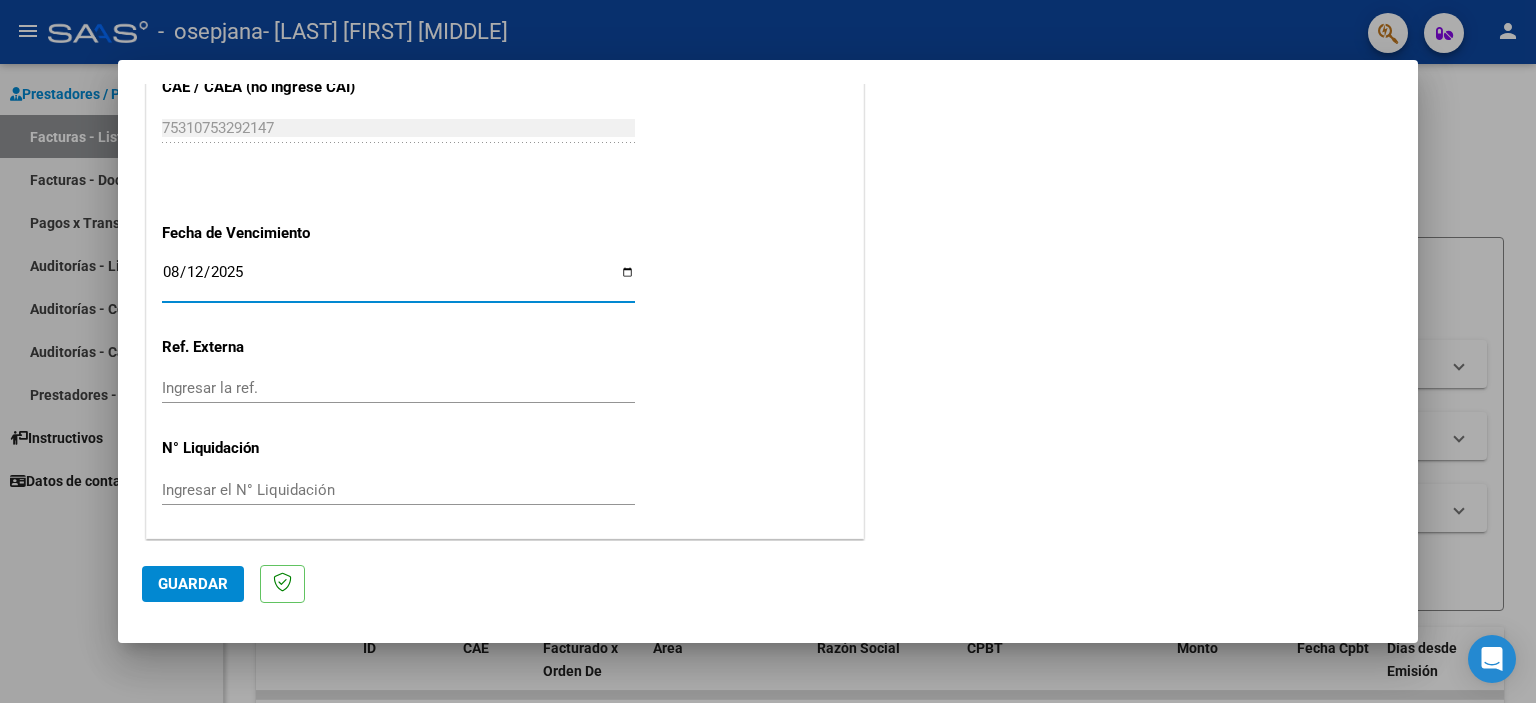 click on "Guardar" 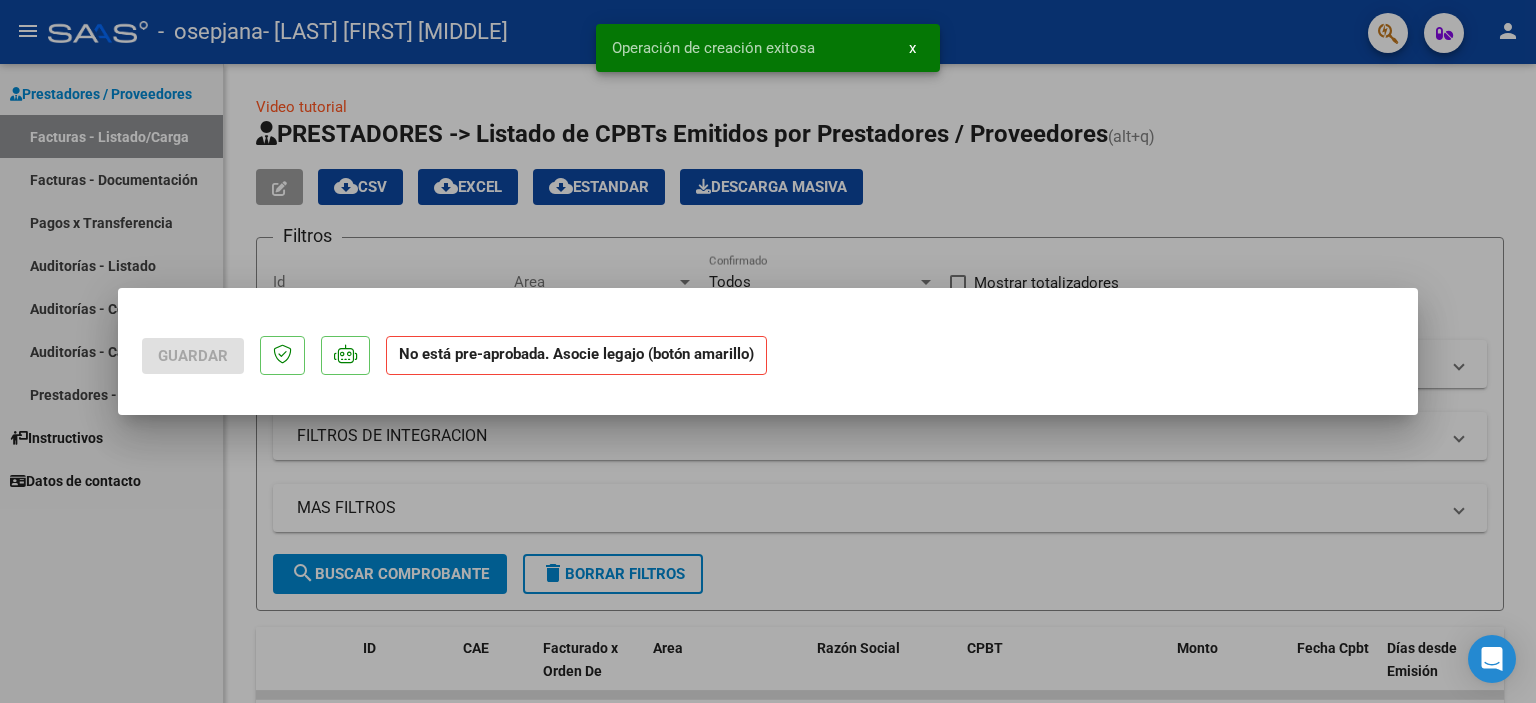 scroll, scrollTop: 0, scrollLeft: 0, axis: both 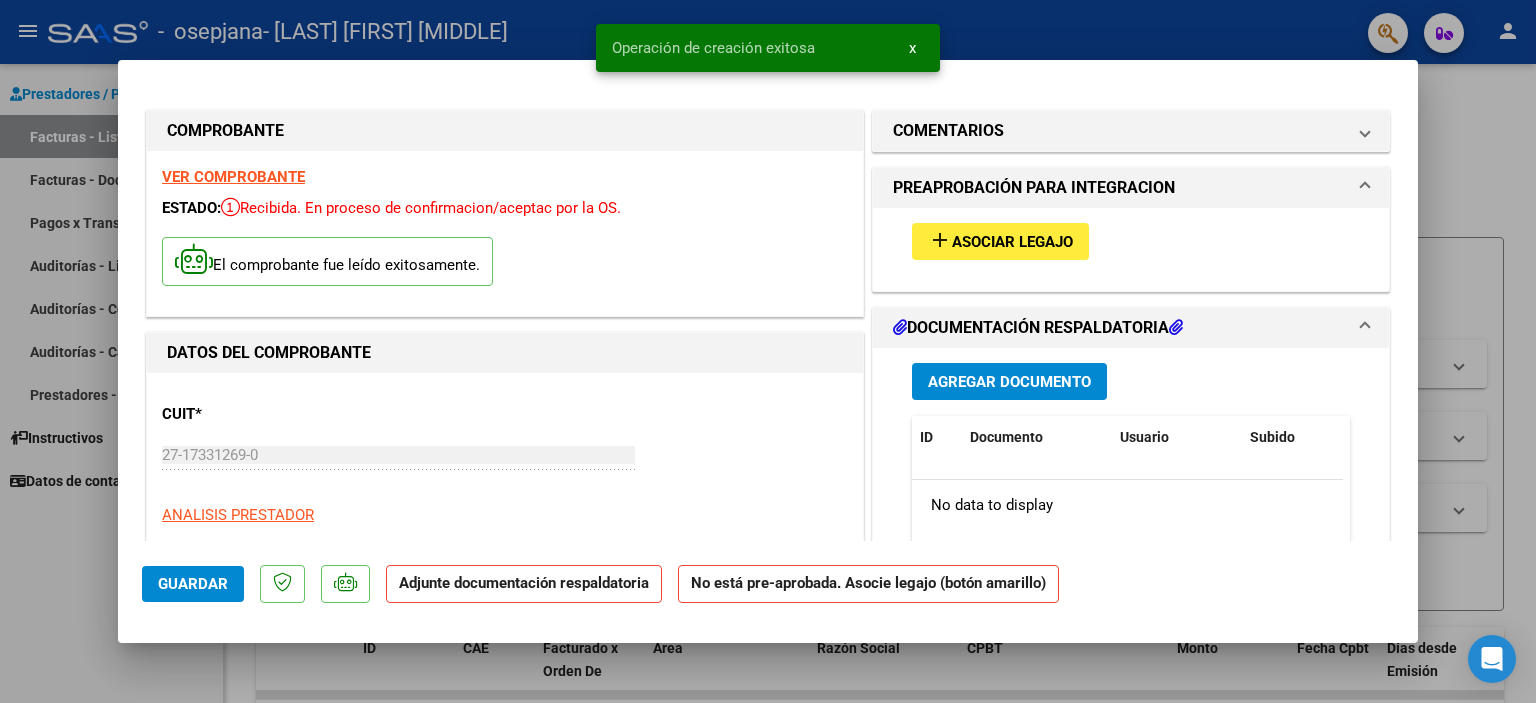 click on "Asociar Legajo" at bounding box center [1012, 242] 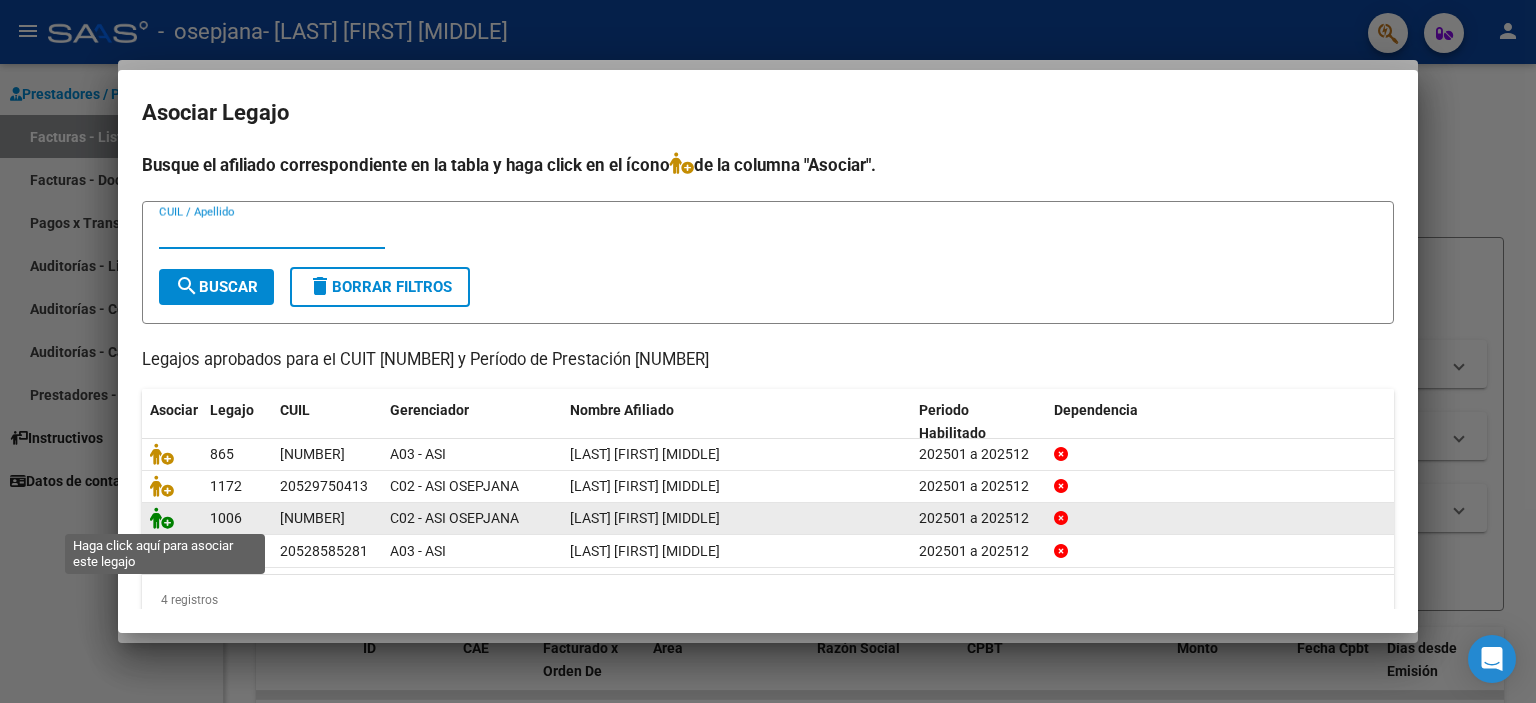 click 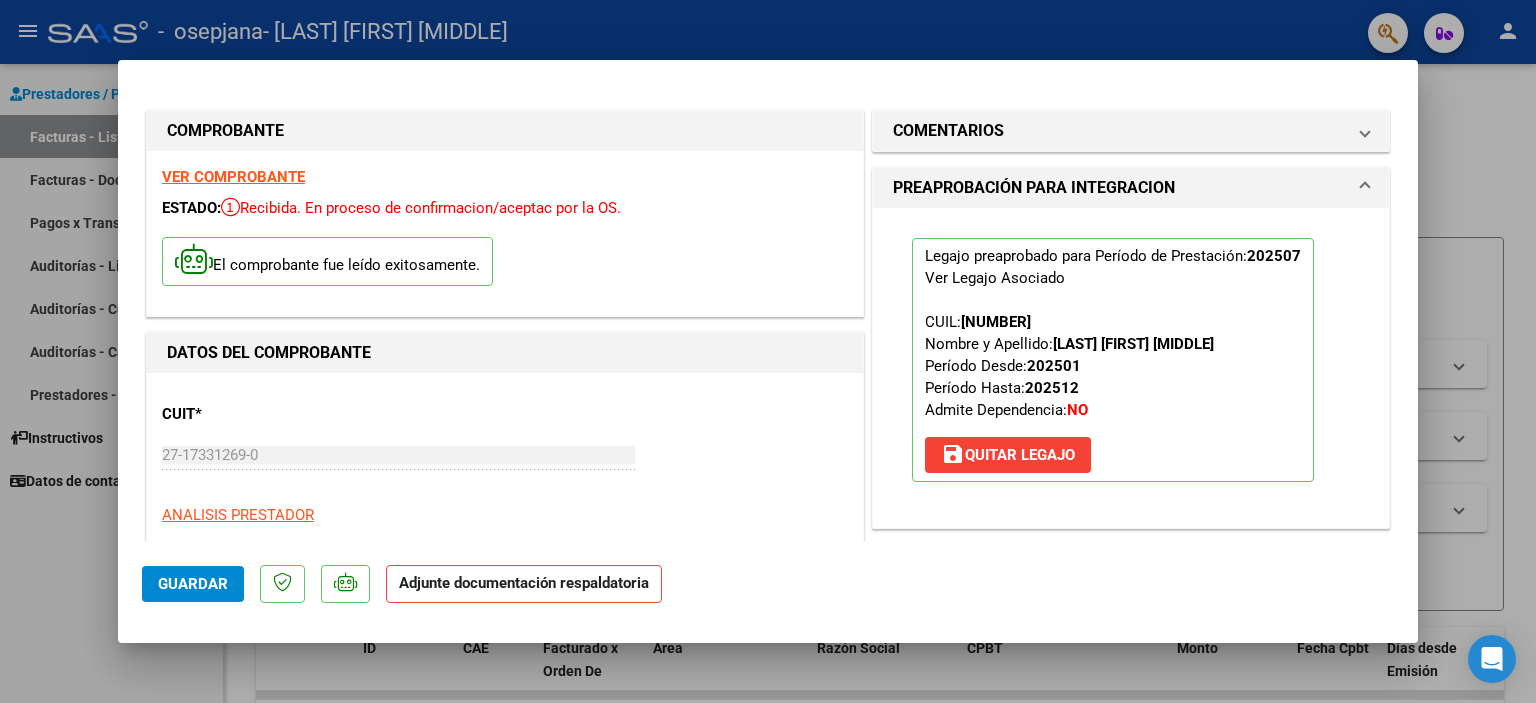 scroll, scrollTop: 400, scrollLeft: 0, axis: vertical 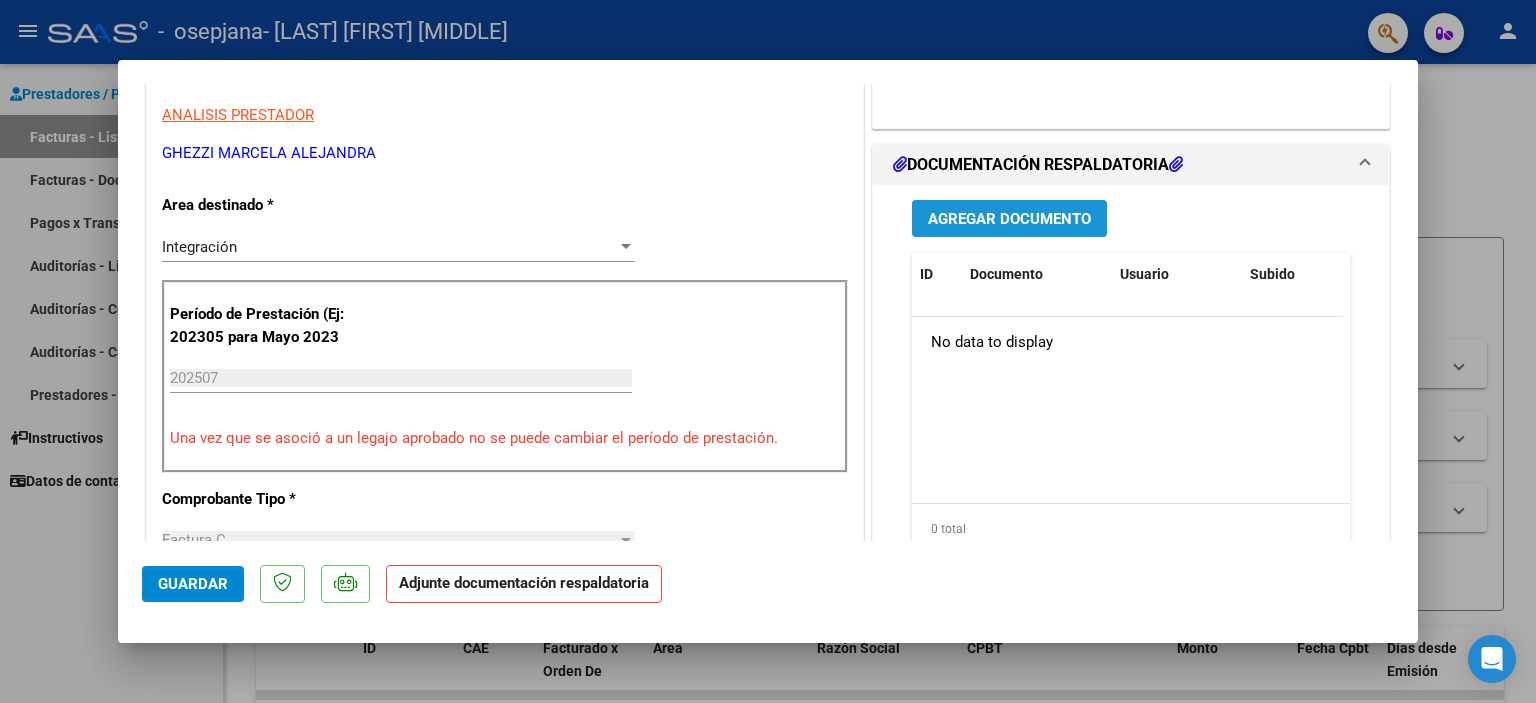 click on "Agregar Documento" at bounding box center [1009, 219] 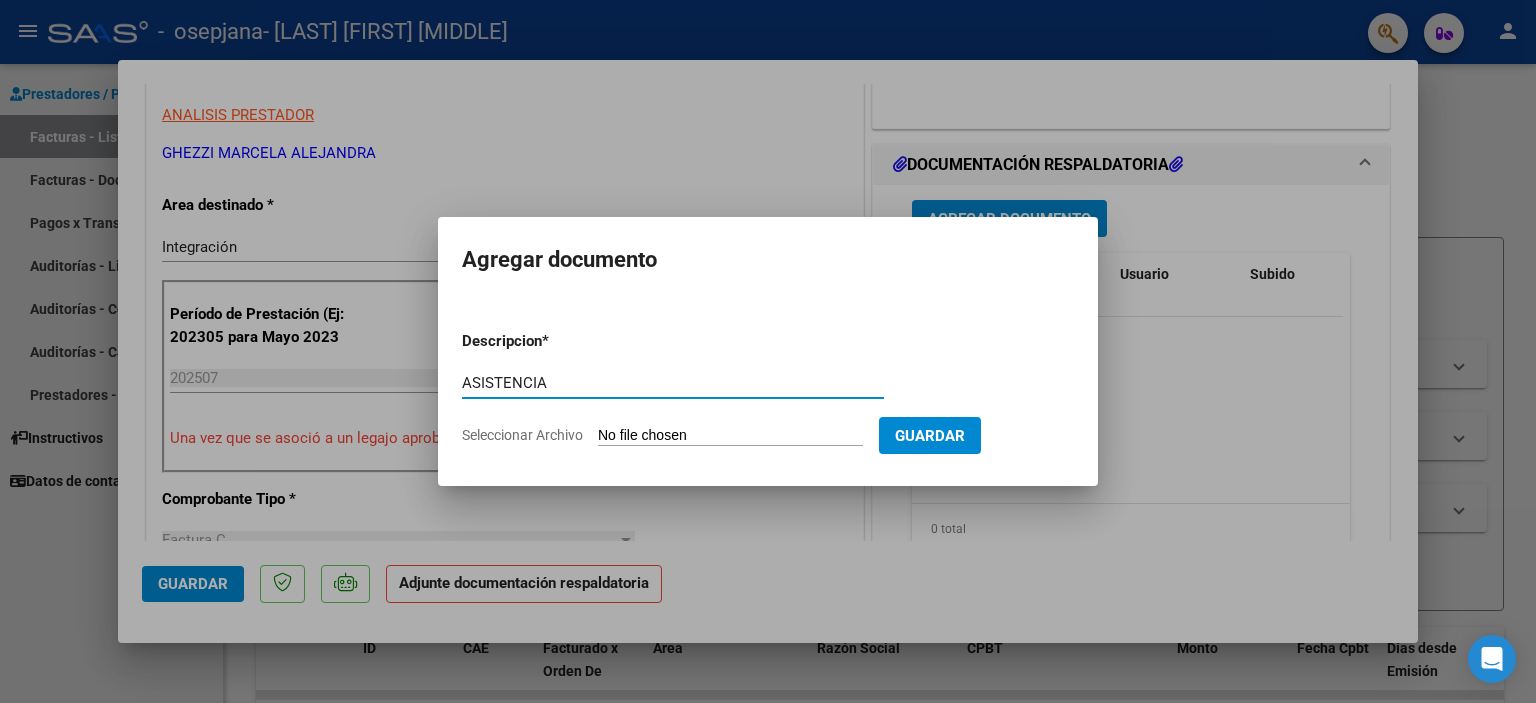 type on "ASISTENCIA" 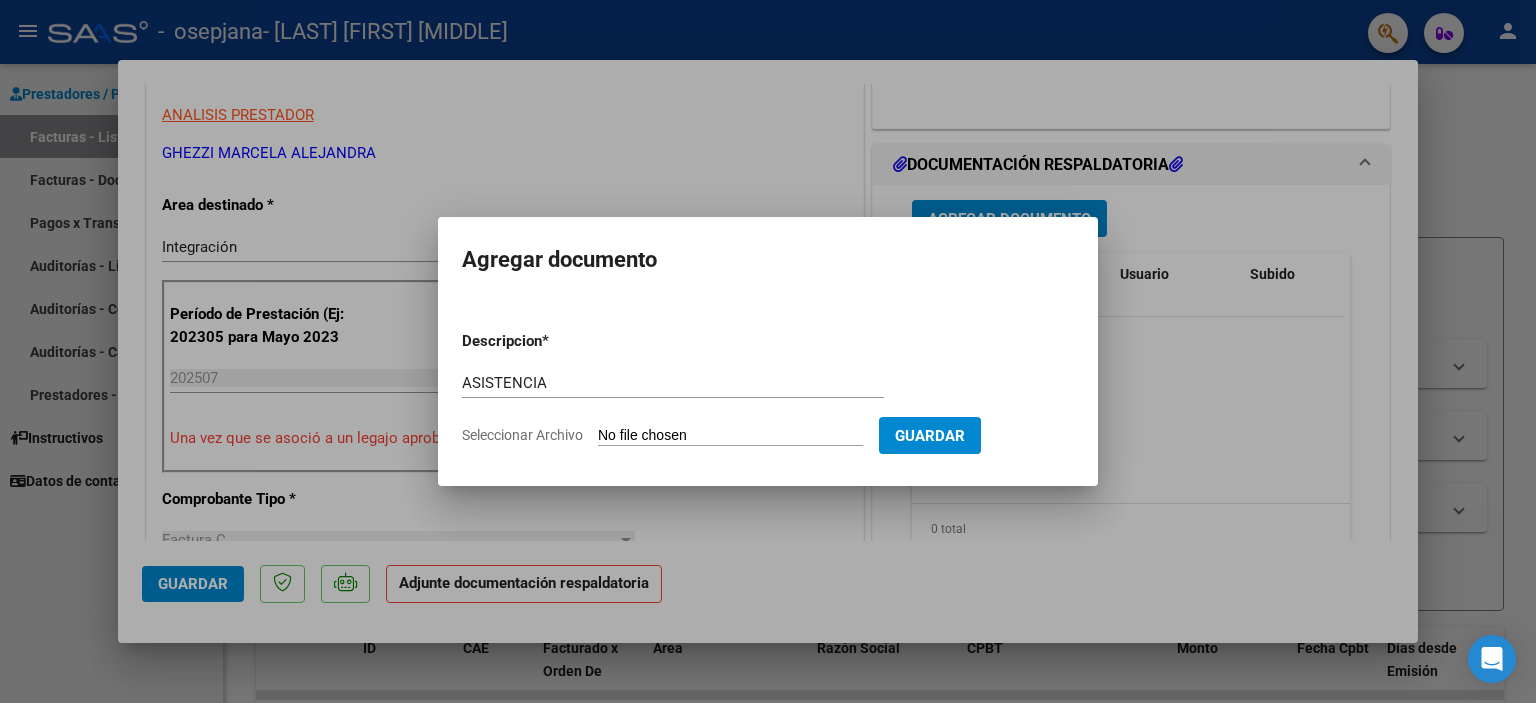 type on "C:\fakepath\ASISTENCIA.pdf" 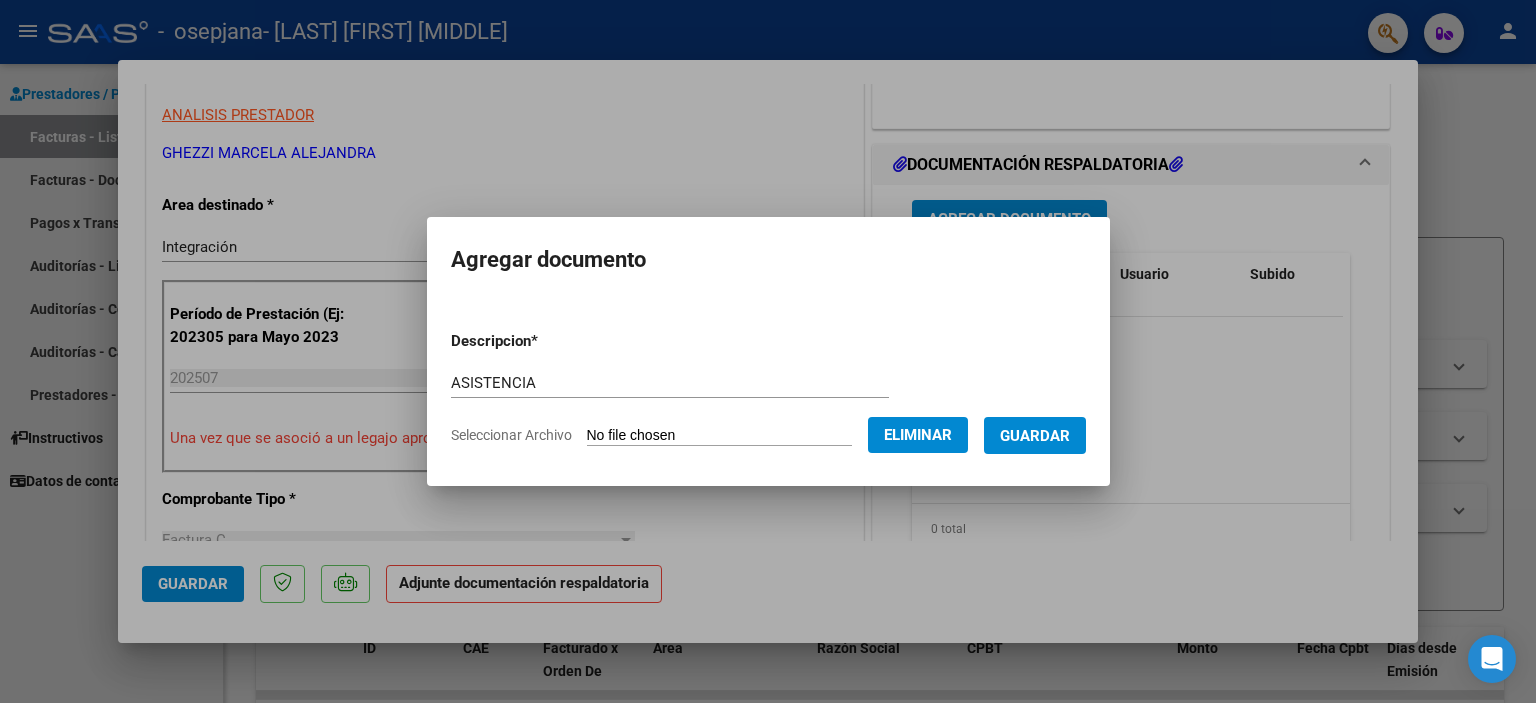 click on "Guardar" at bounding box center (1035, 436) 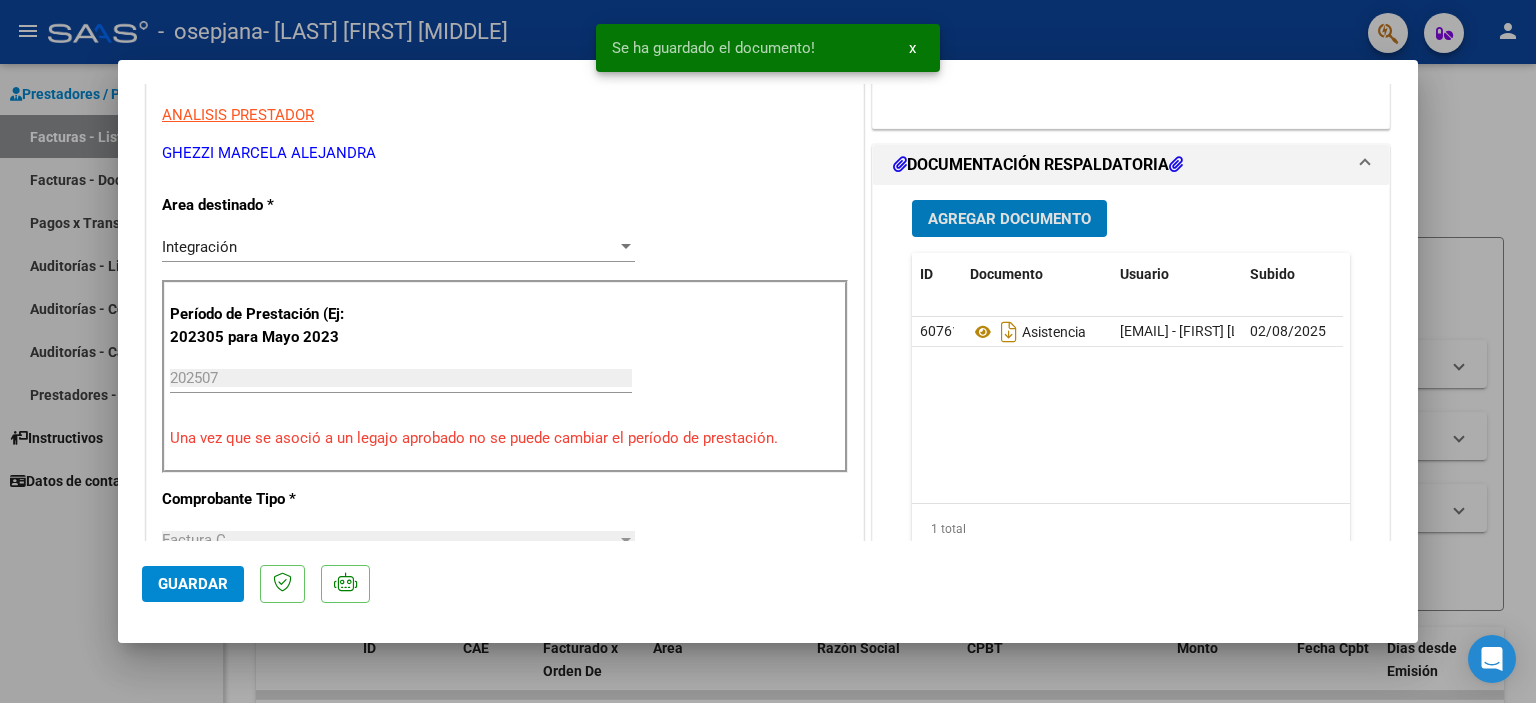 click on "Guardar" 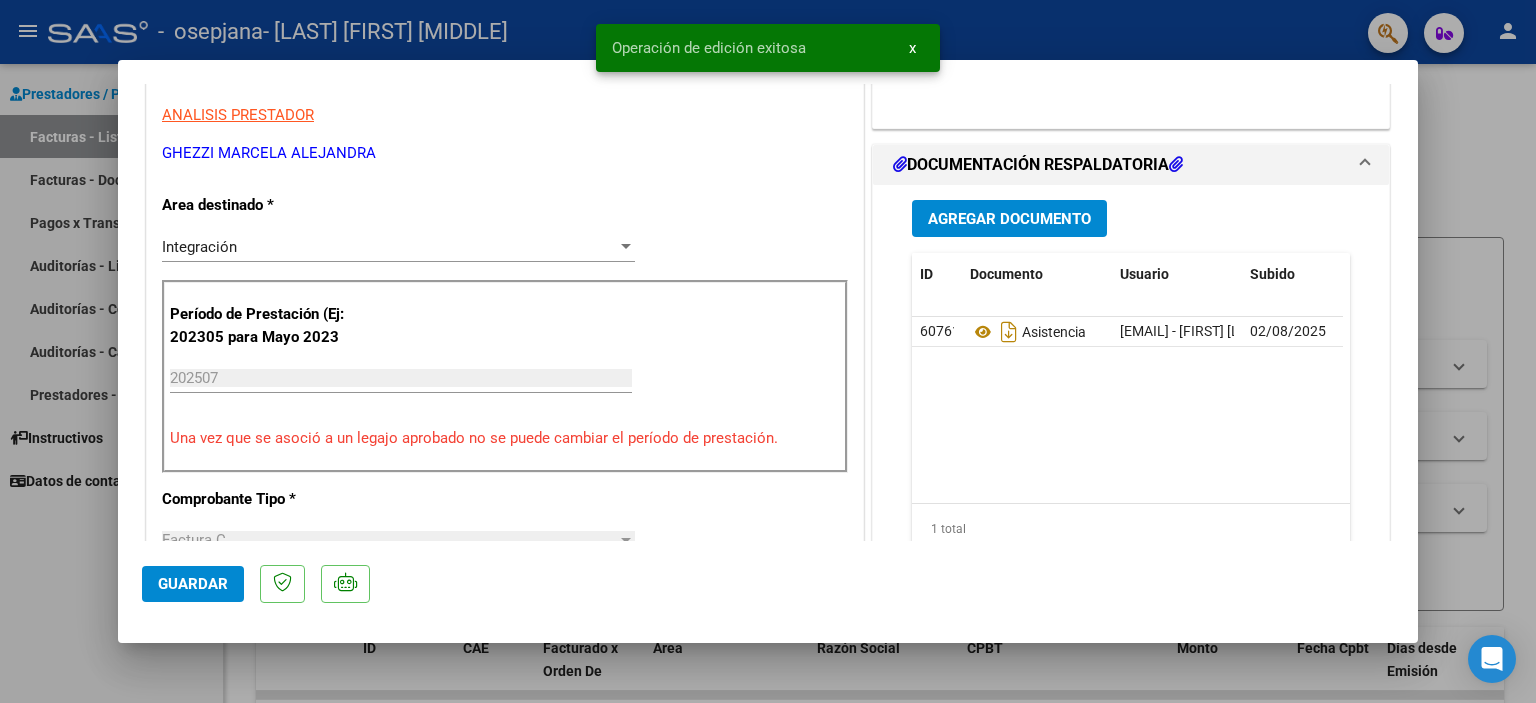 click at bounding box center [768, 351] 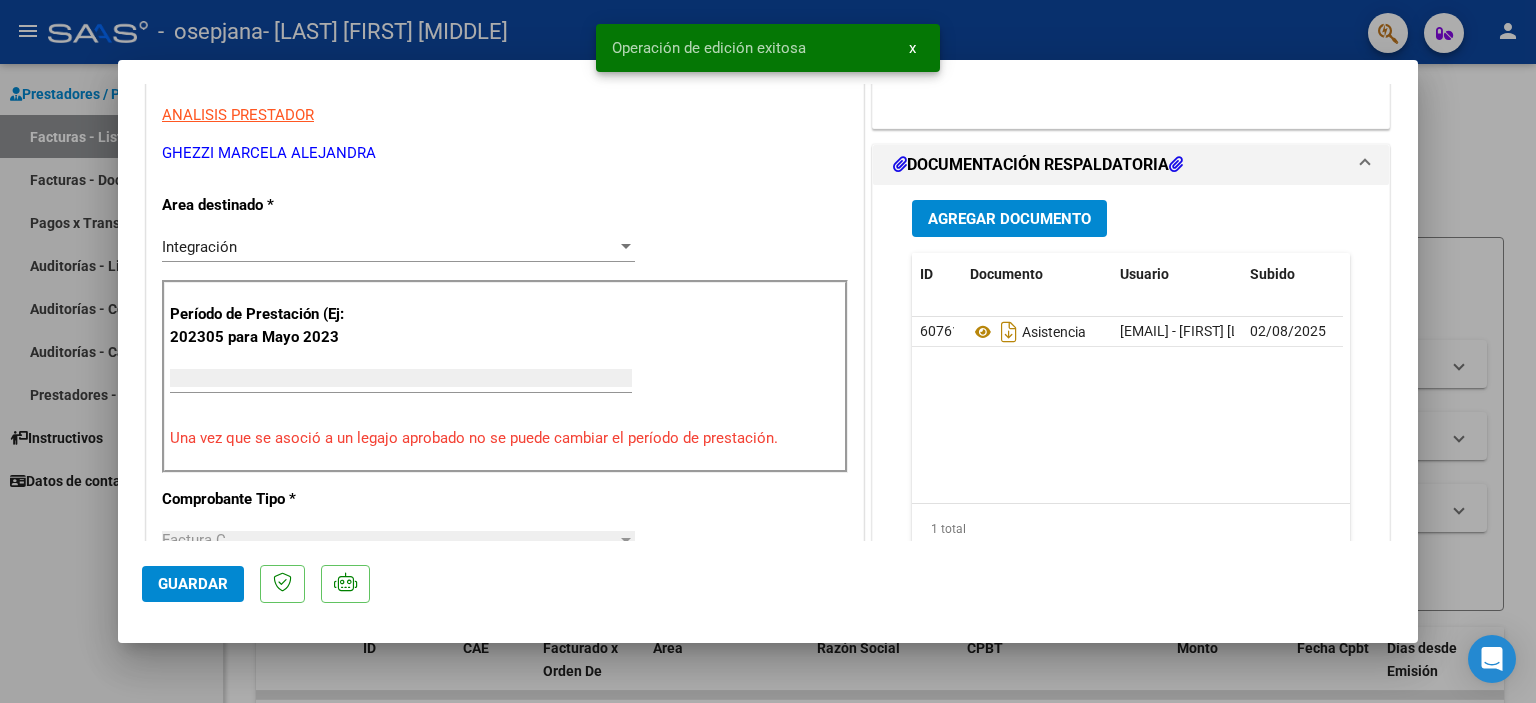 scroll, scrollTop: 339, scrollLeft: 0, axis: vertical 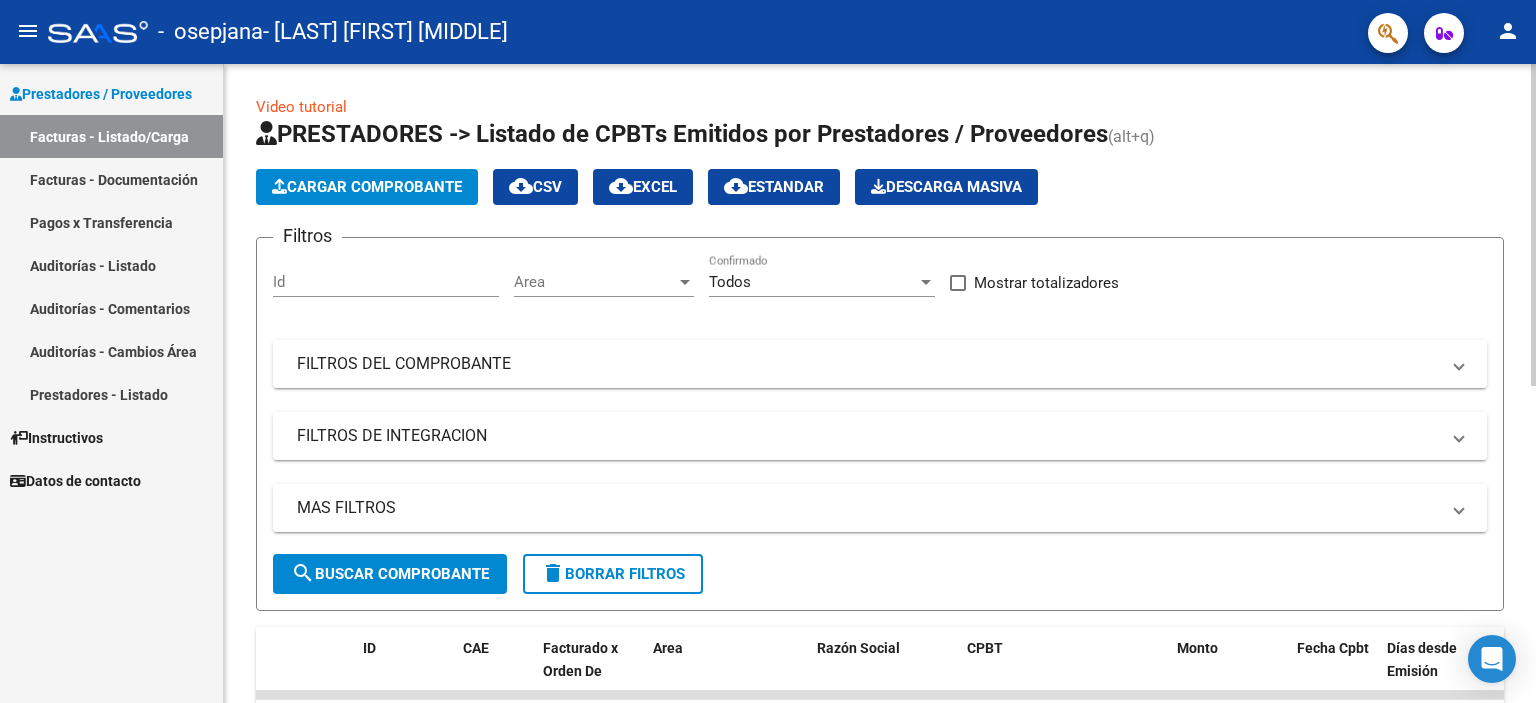 click on "Cargar Comprobante" 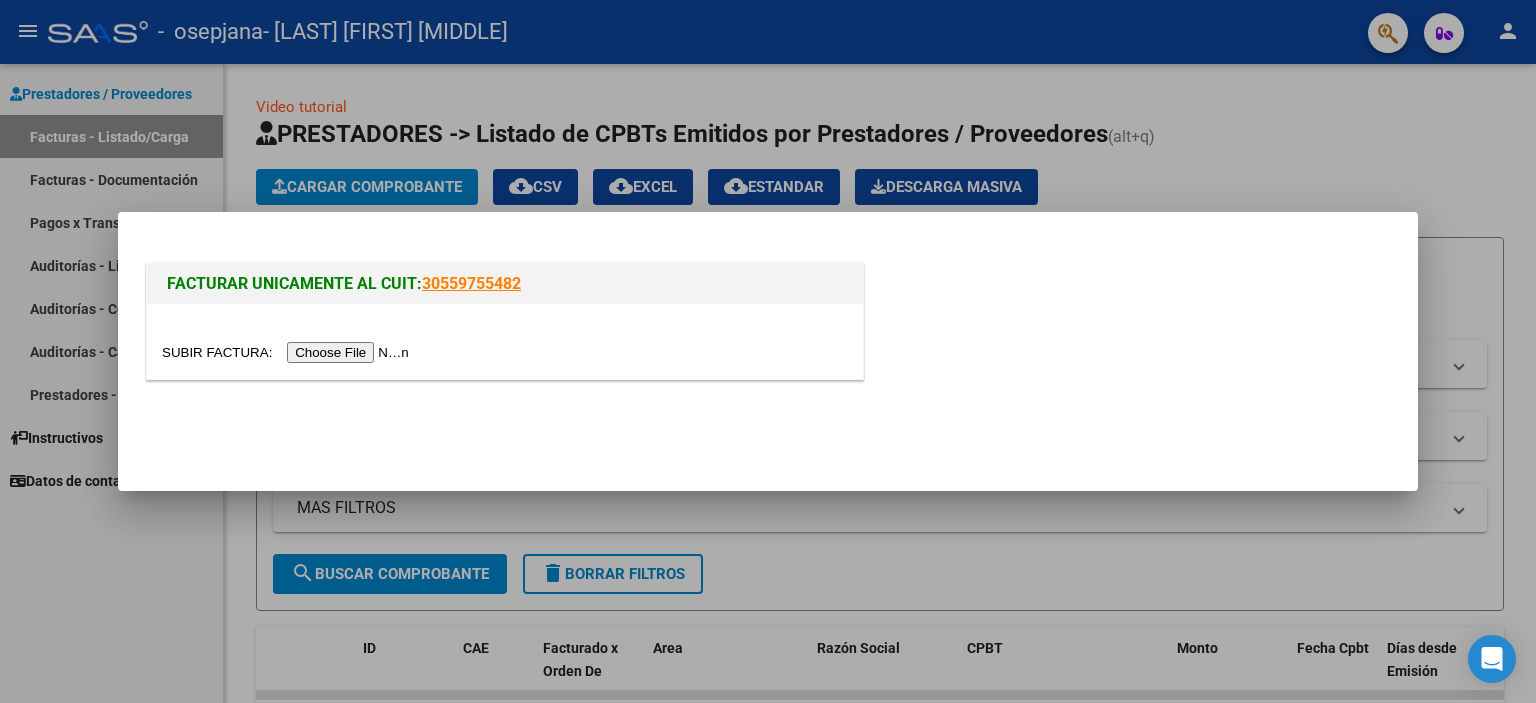 click at bounding box center [288, 352] 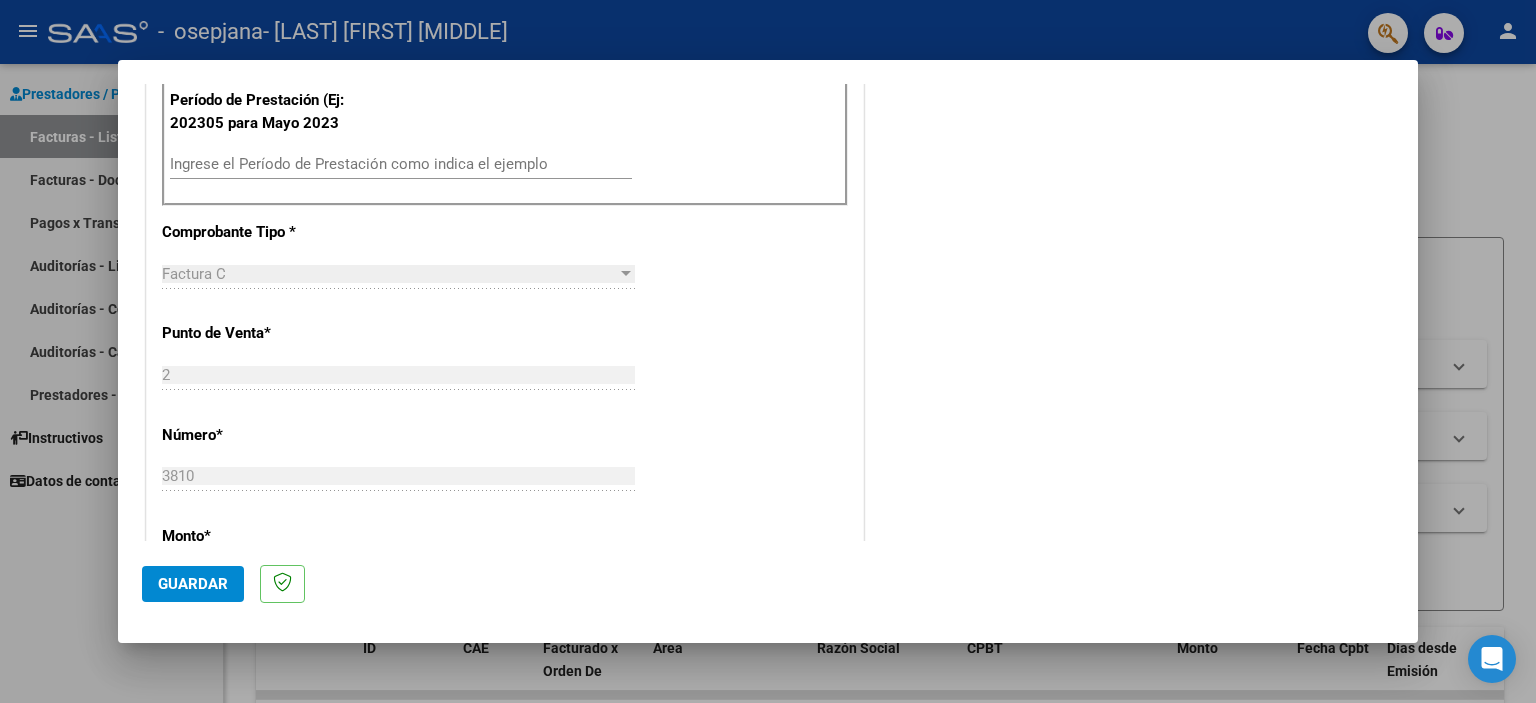 scroll, scrollTop: 600, scrollLeft: 0, axis: vertical 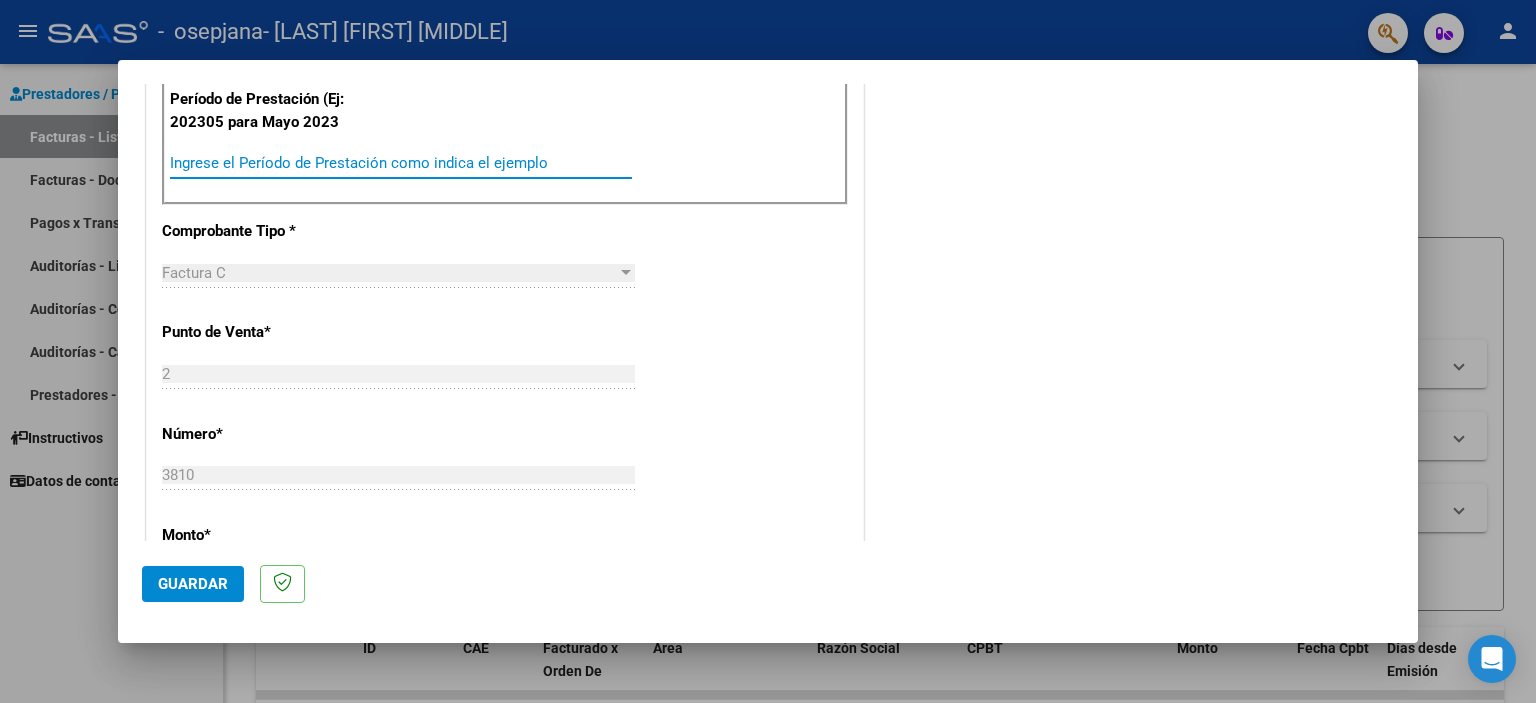 click on "Ingrese el Período de Prestación como indica el ejemplo" at bounding box center [401, 163] 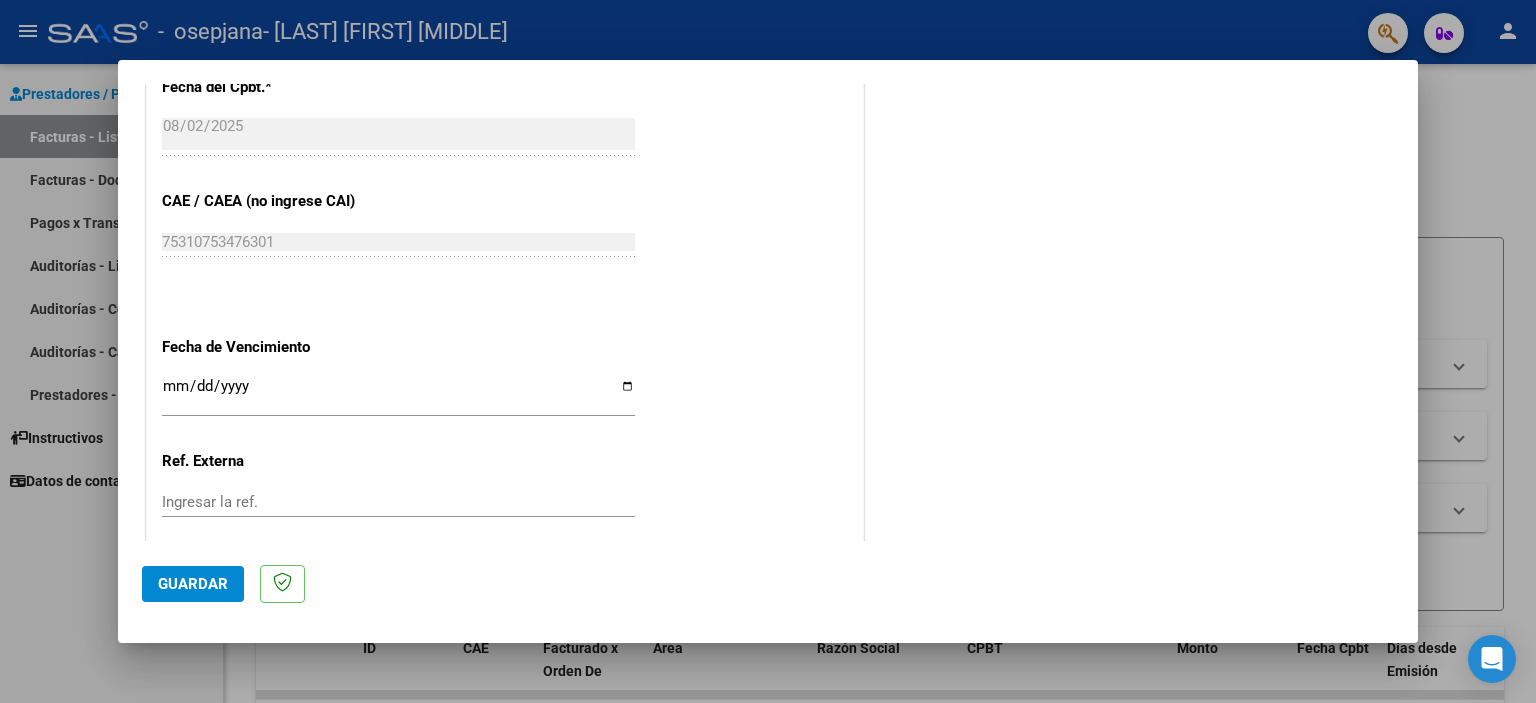scroll, scrollTop: 1200, scrollLeft: 0, axis: vertical 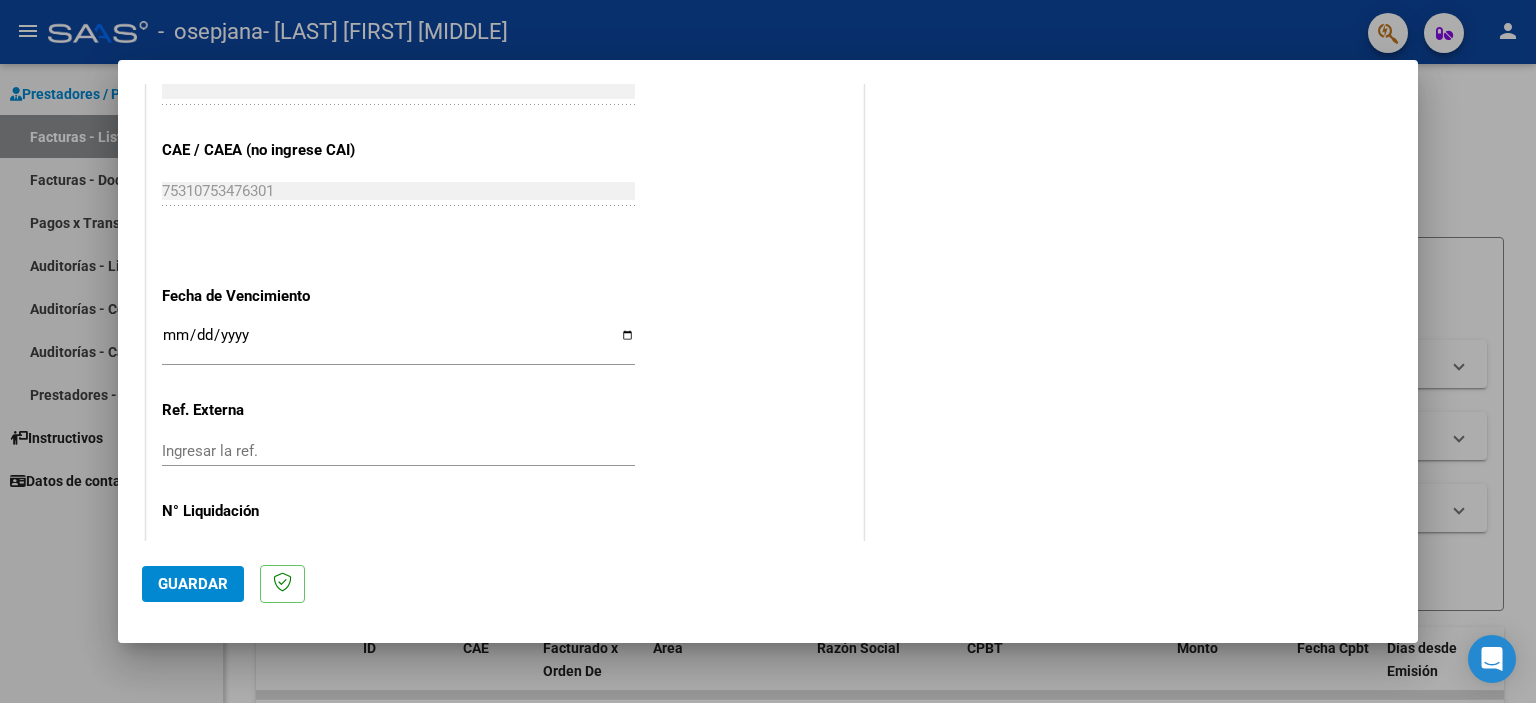 type on "202507" 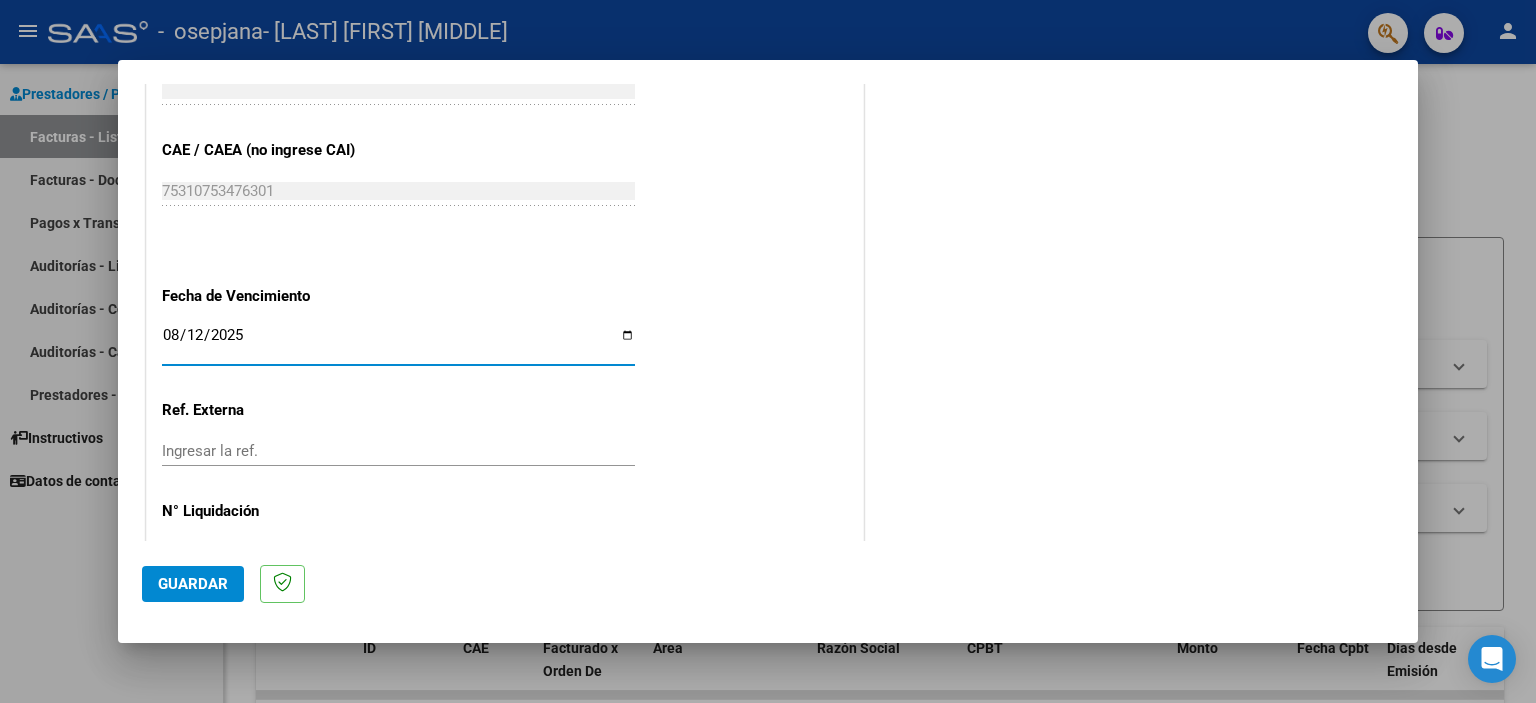 type on "2025-08-12" 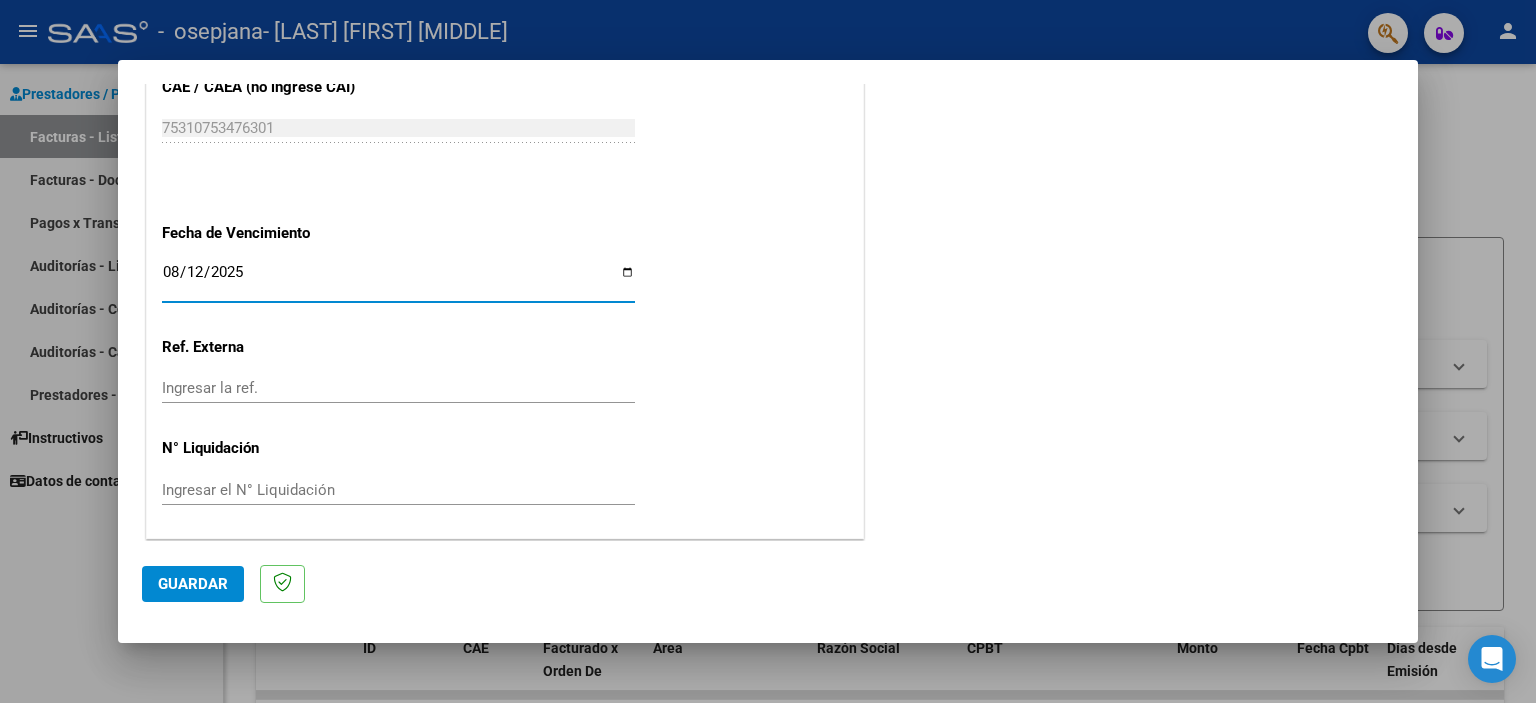 click on "Guardar" 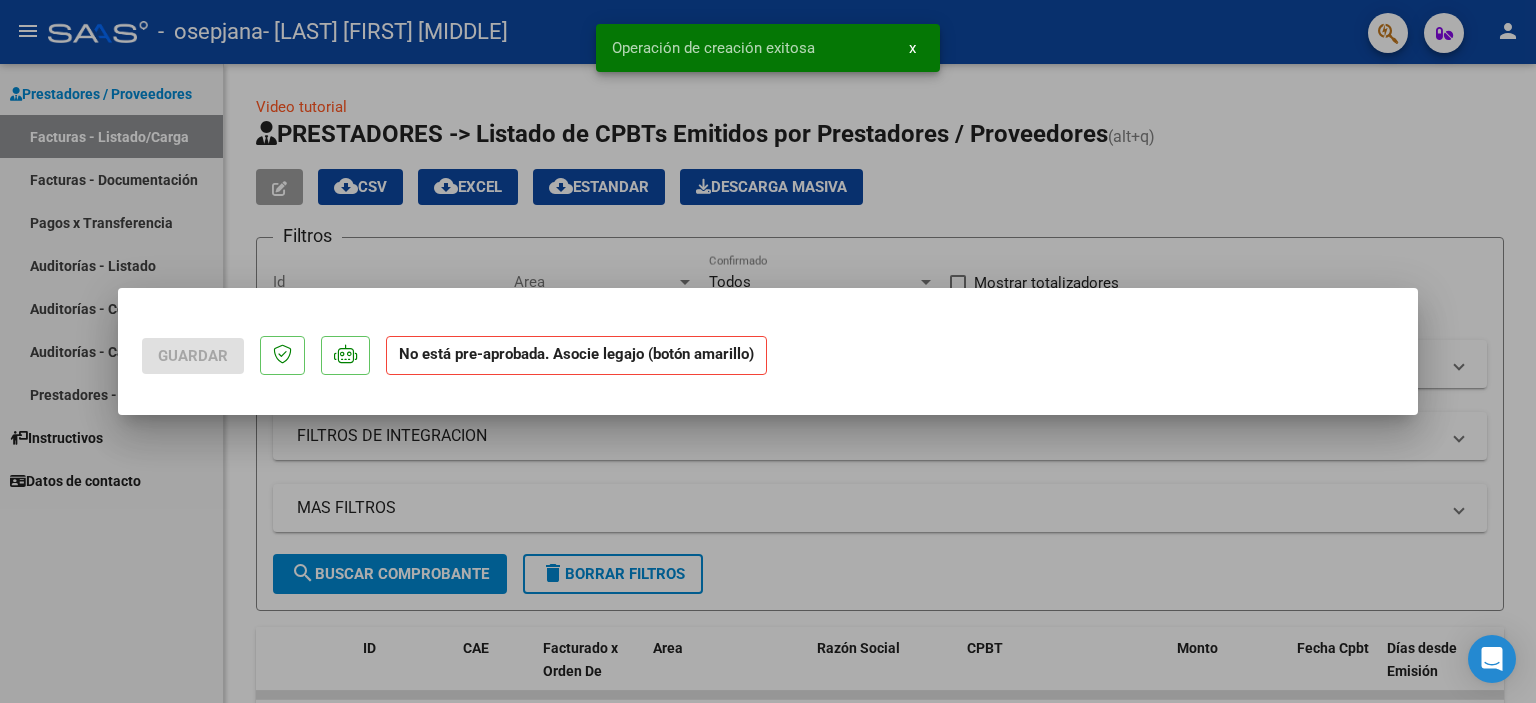 scroll, scrollTop: 0, scrollLeft: 0, axis: both 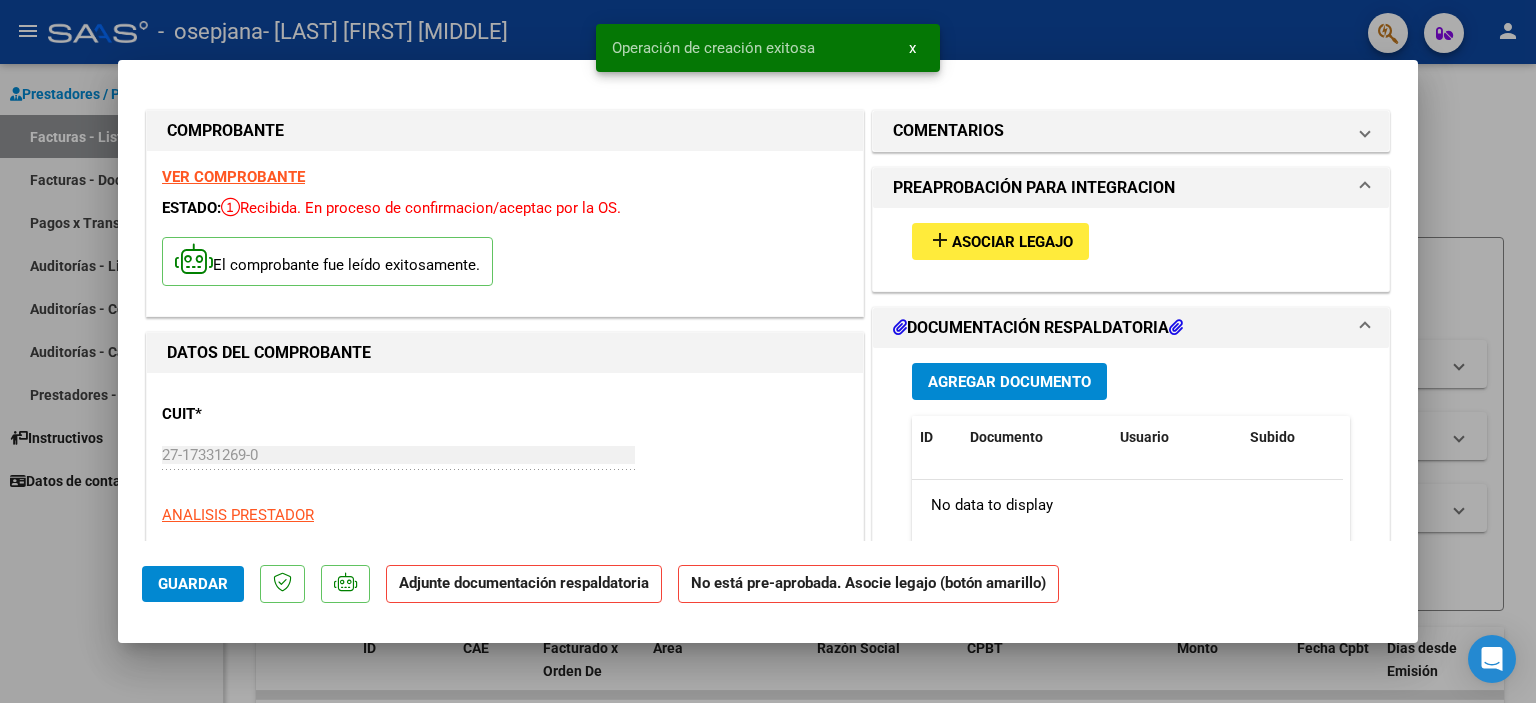 click on "Asociar Legajo" at bounding box center [1012, 242] 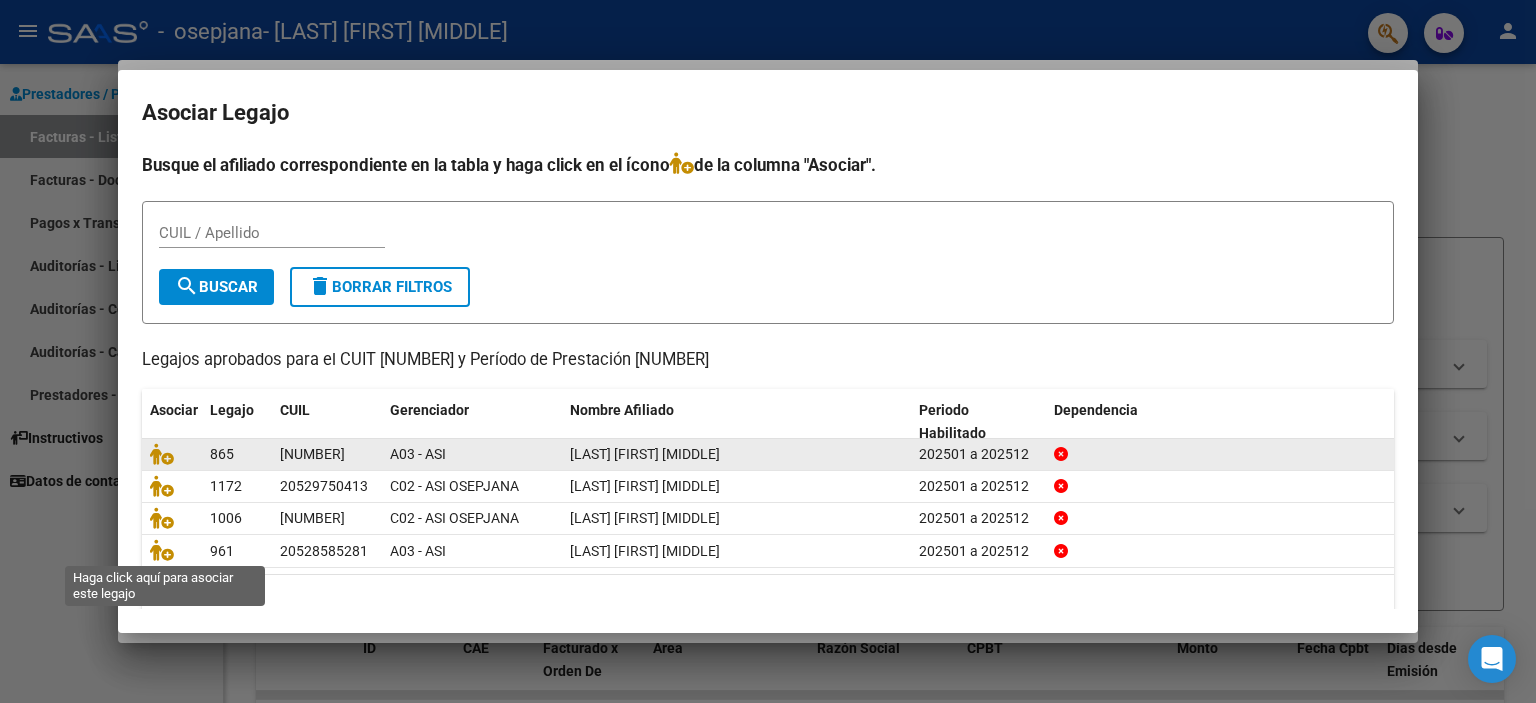 drag, startPoint x: 160, startPoint y: 554, endPoint x: 568, endPoint y: 473, distance: 415.96274 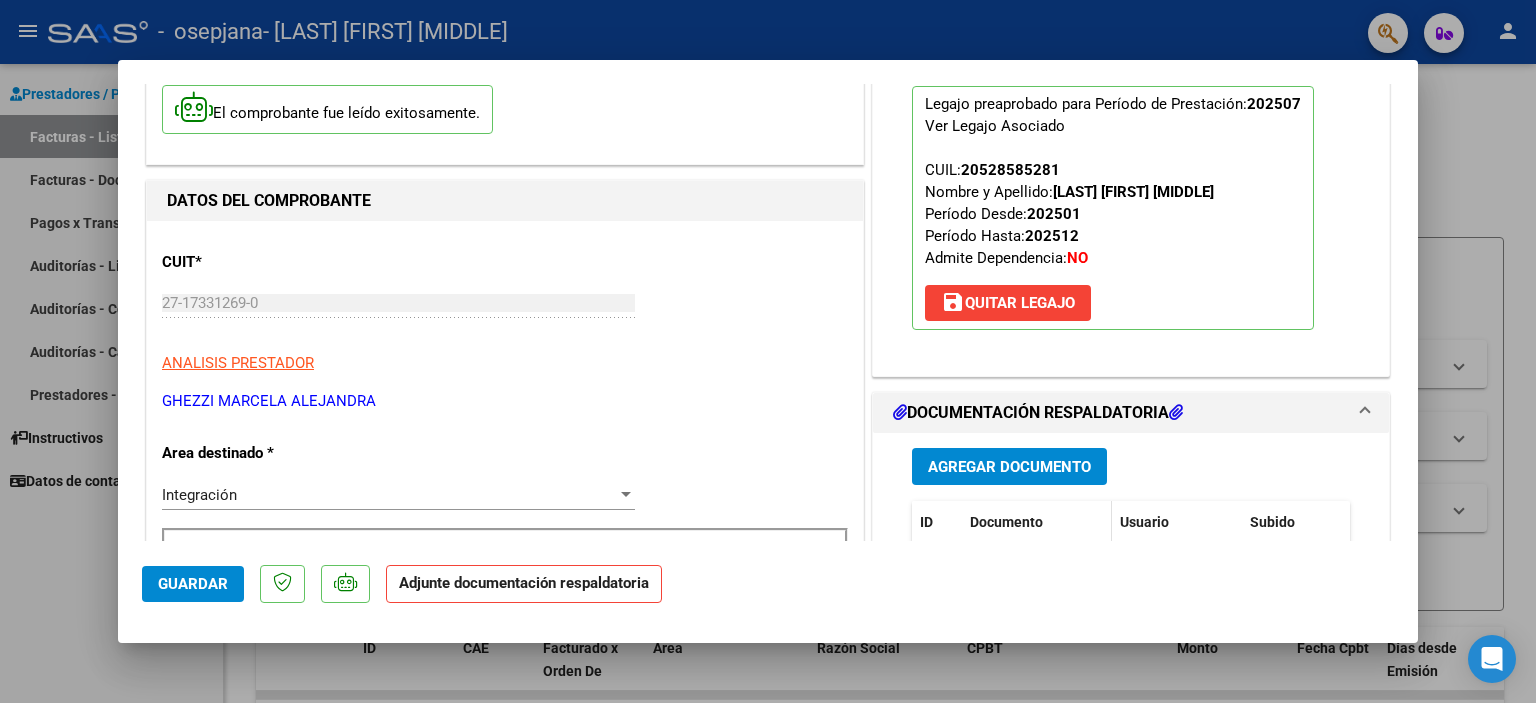 scroll, scrollTop: 300, scrollLeft: 0, axis: vertical 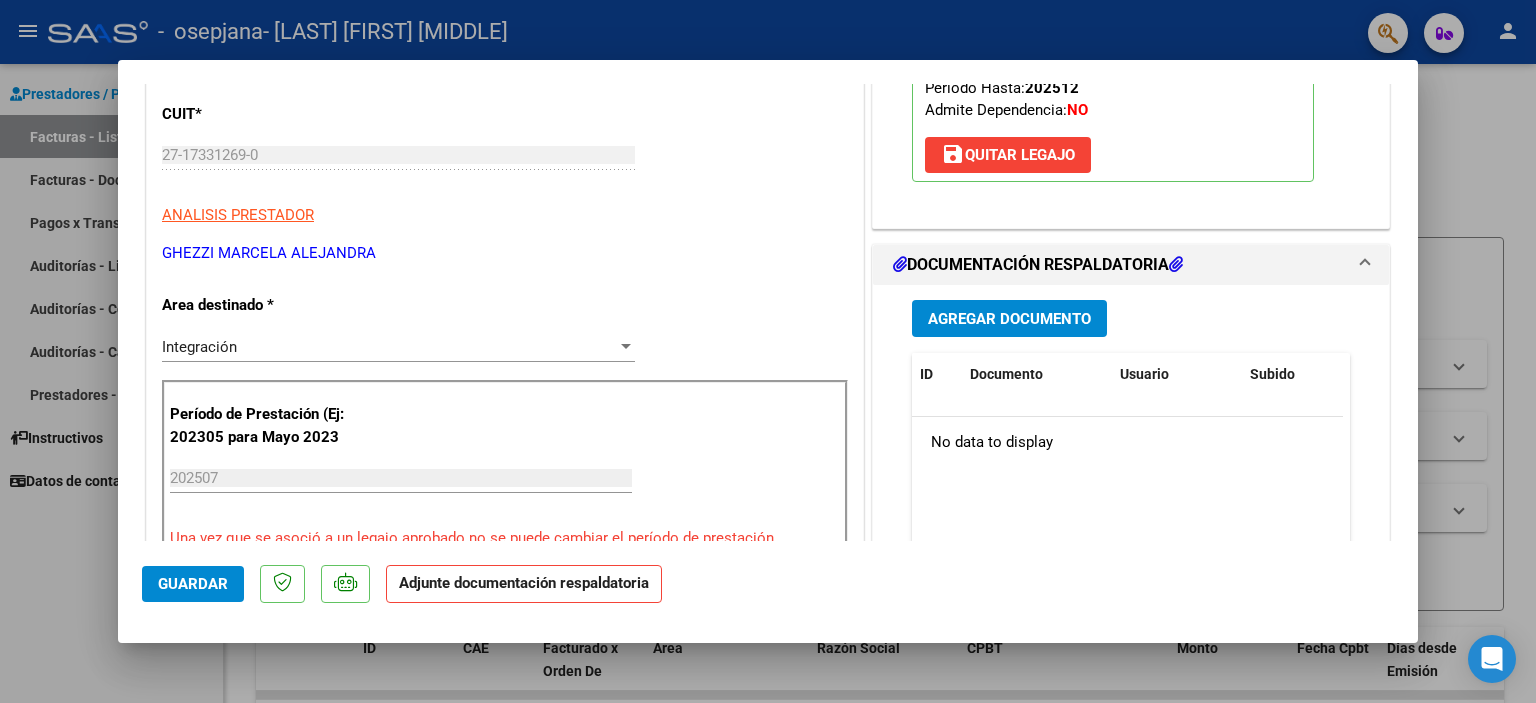 click on "Agregar Documento" at bounding box center [1009, 319] 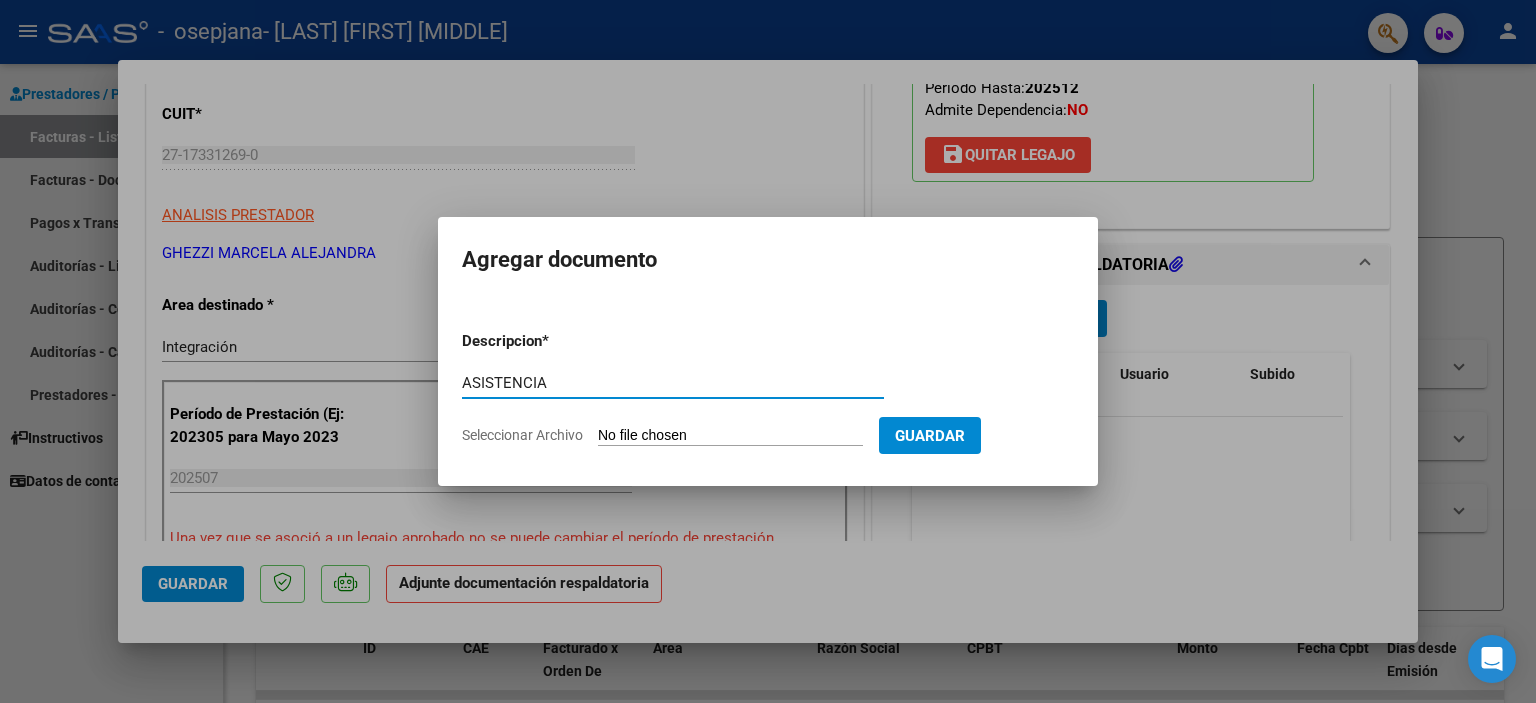 type on "ASISTENCIA" 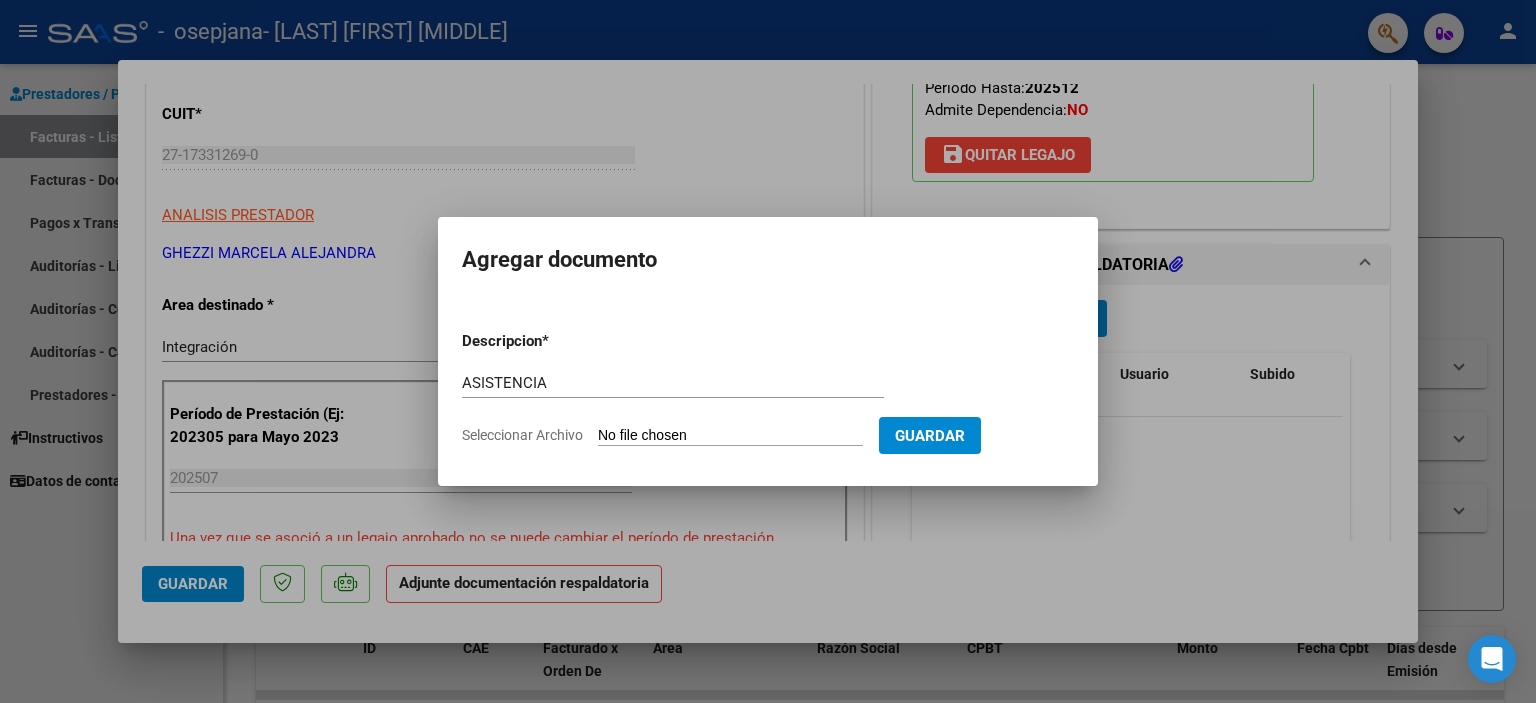 click on "Seleccionar Archivo" at bounding box center [730, 436] 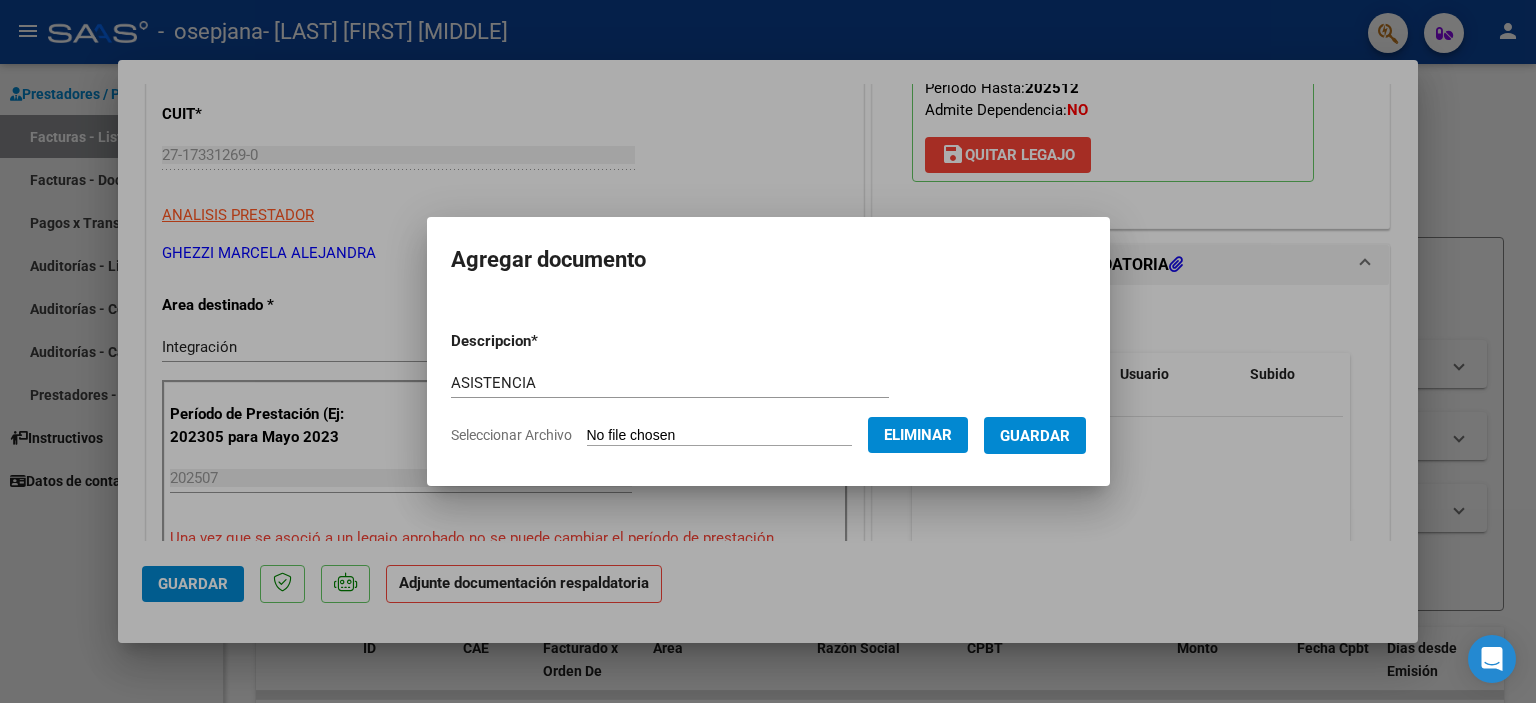 click on "Guardar" at bounding box center [1035, 436] 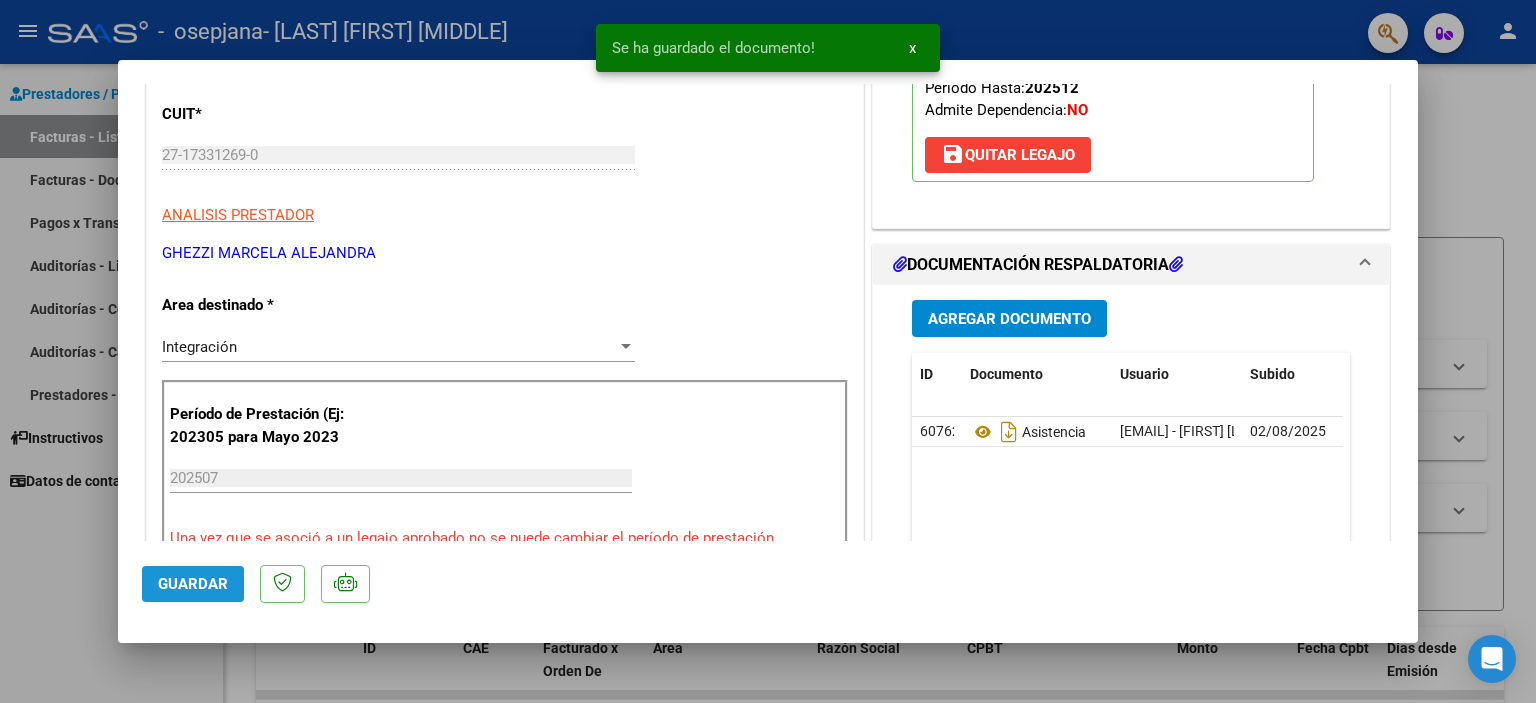 click on "Guardar" 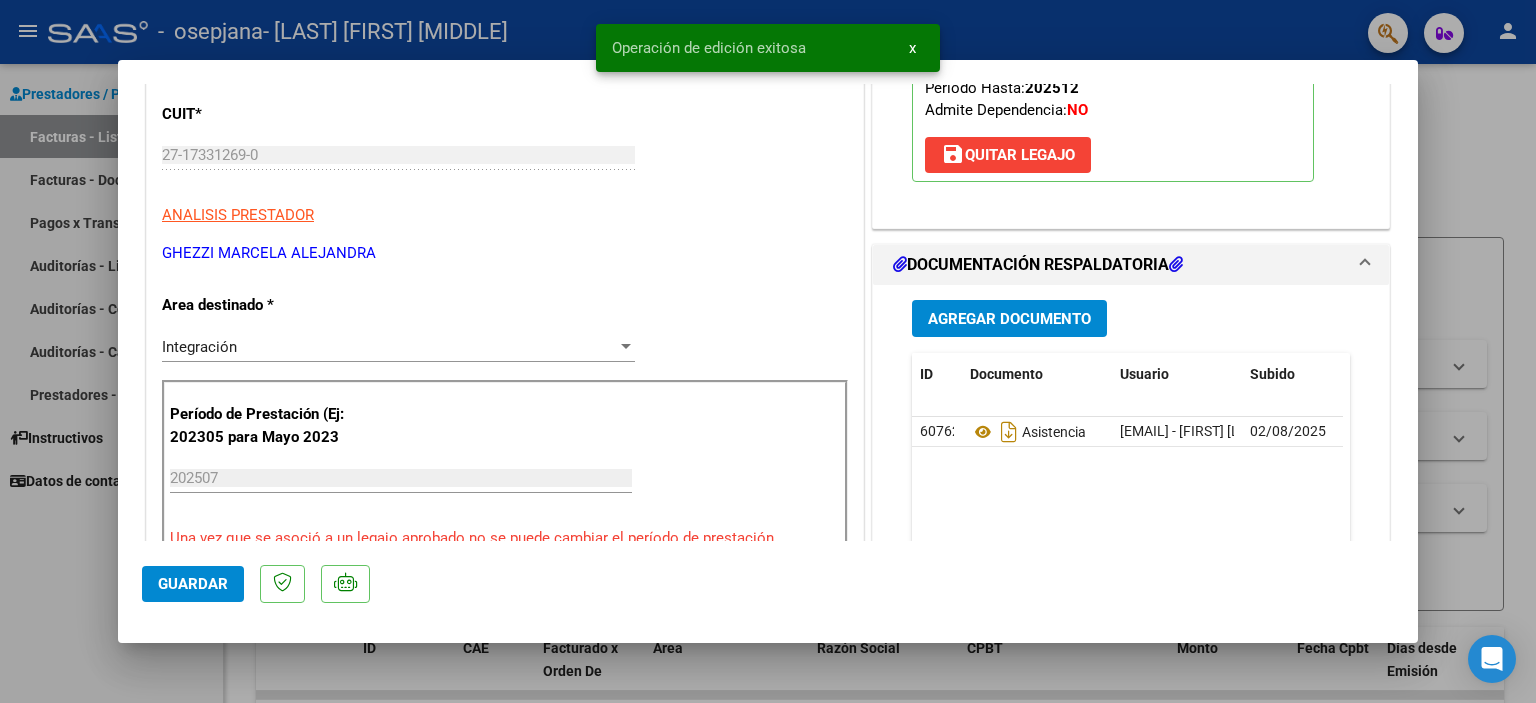 click at bounding box center (768, 351) 